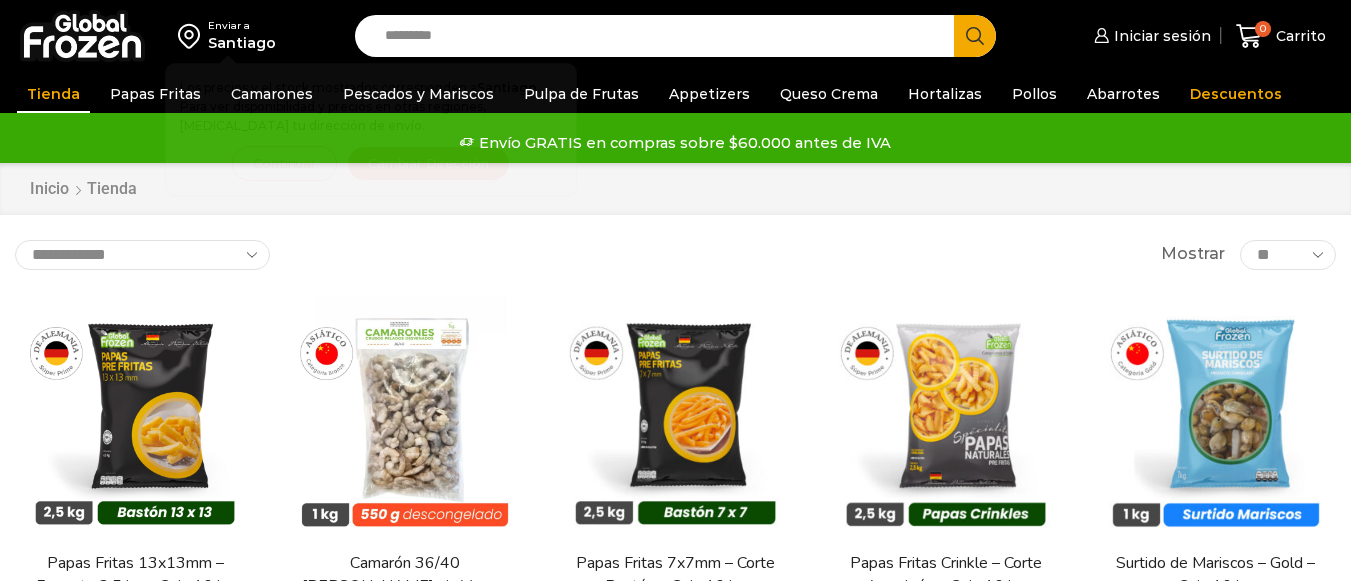scroll, scrollTop: 0, scrollLeft: 0, axis: both 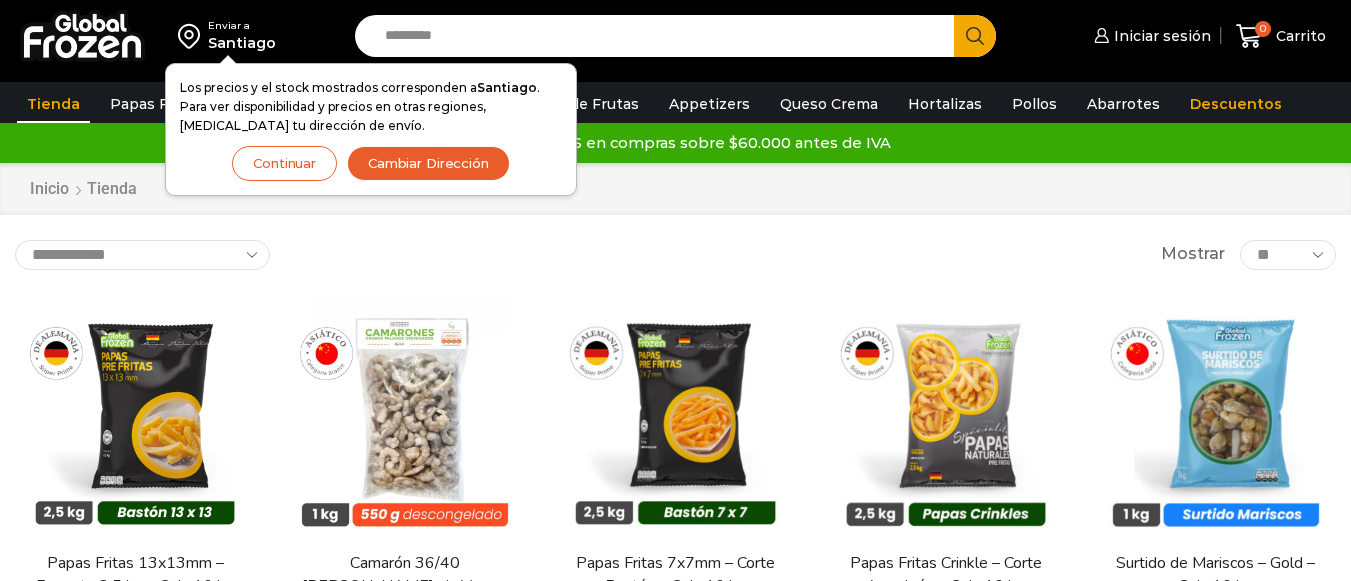 click on "Enviar a
Santiago
Los precios y el stock mostrados corresponden a  Santiago . Para ver disponibilidad y precios en otras regiones, cambia tu dirección de envío.
Continuar Cambiar Dirección
Search input
Search
*" at bounding box center [675, 1118] 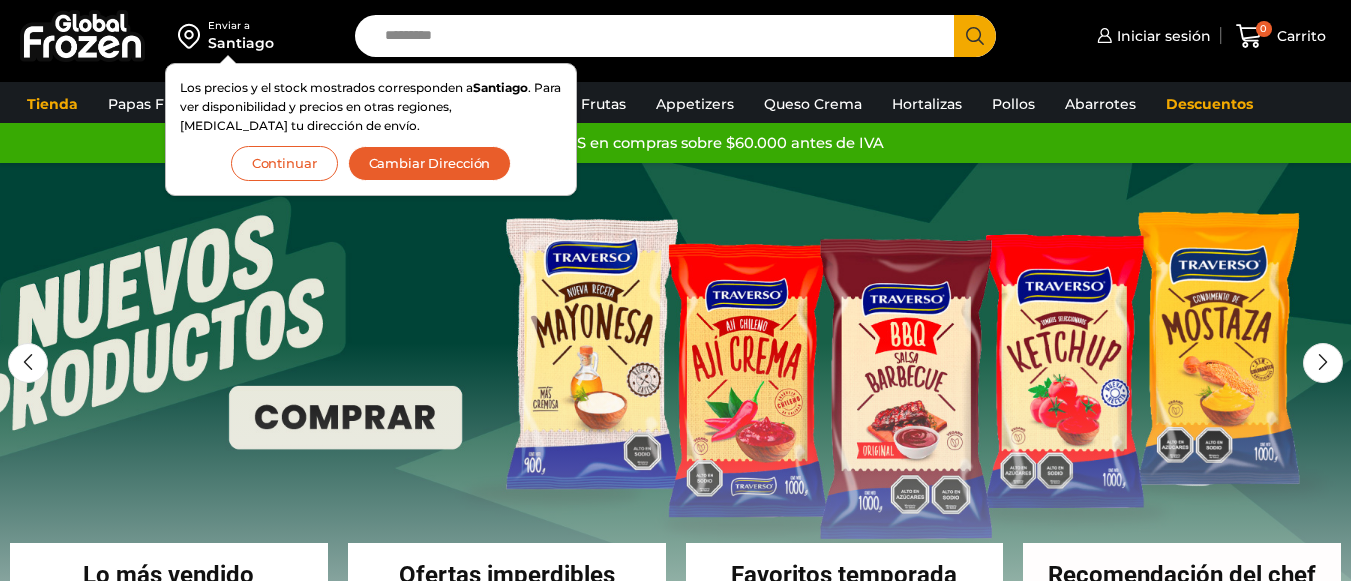 click on "Iniciar sesión" at bounding box center [1161, 36] 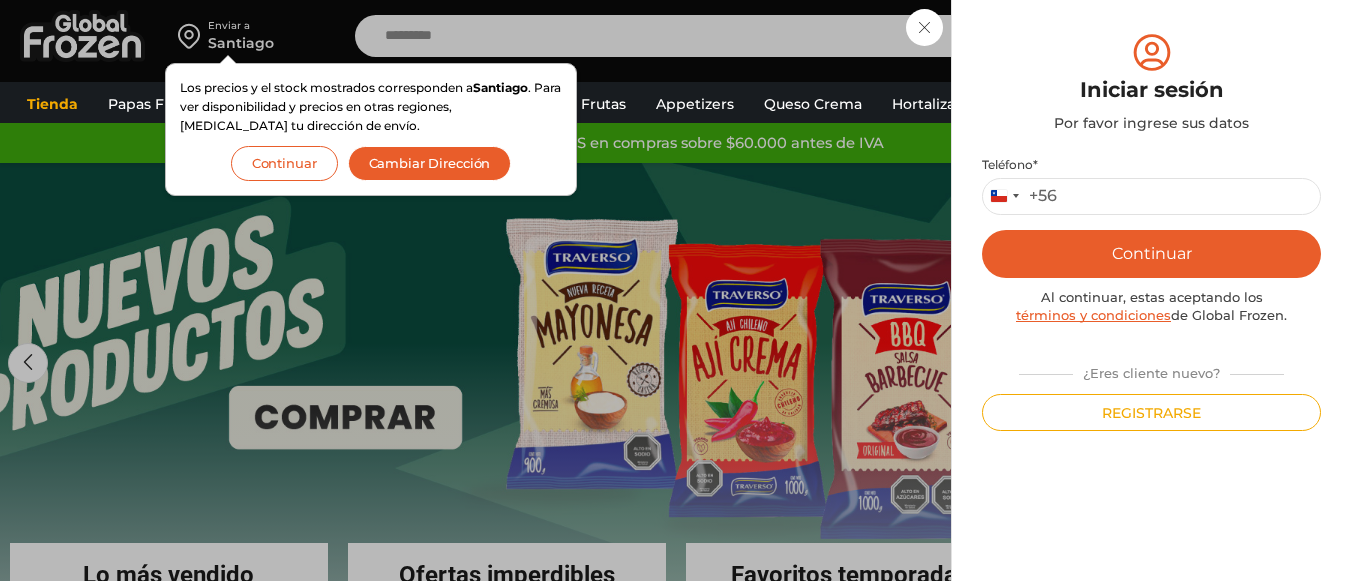 scroll, scrollTop: 0, scrollLeft: 0, axis: both 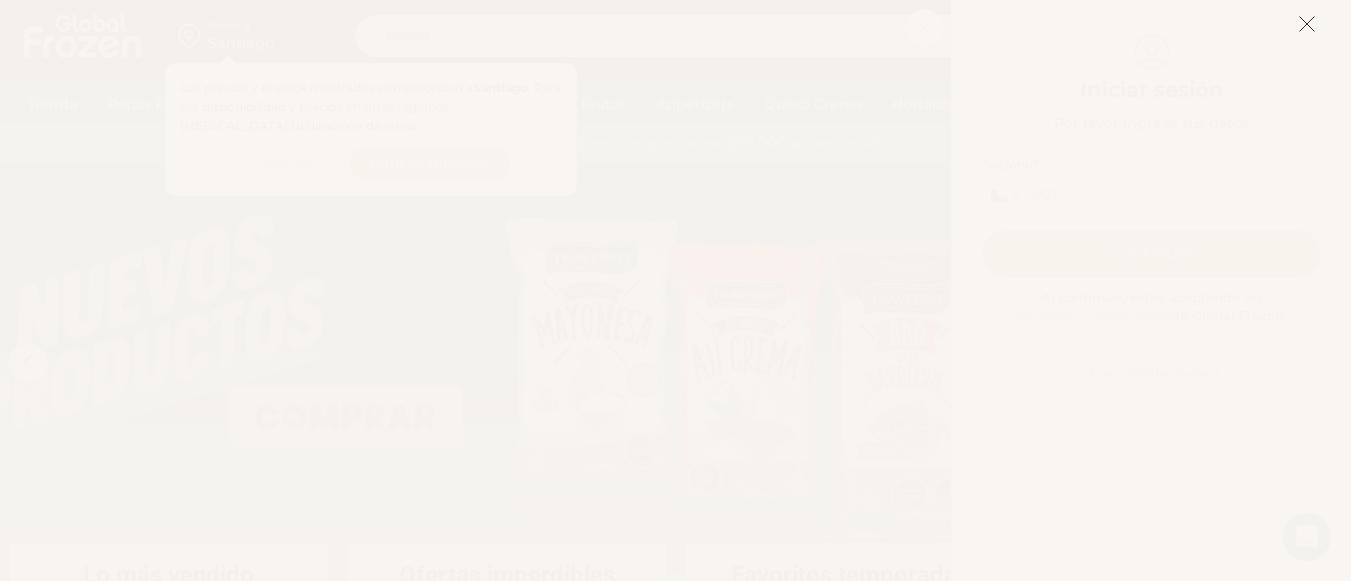 click 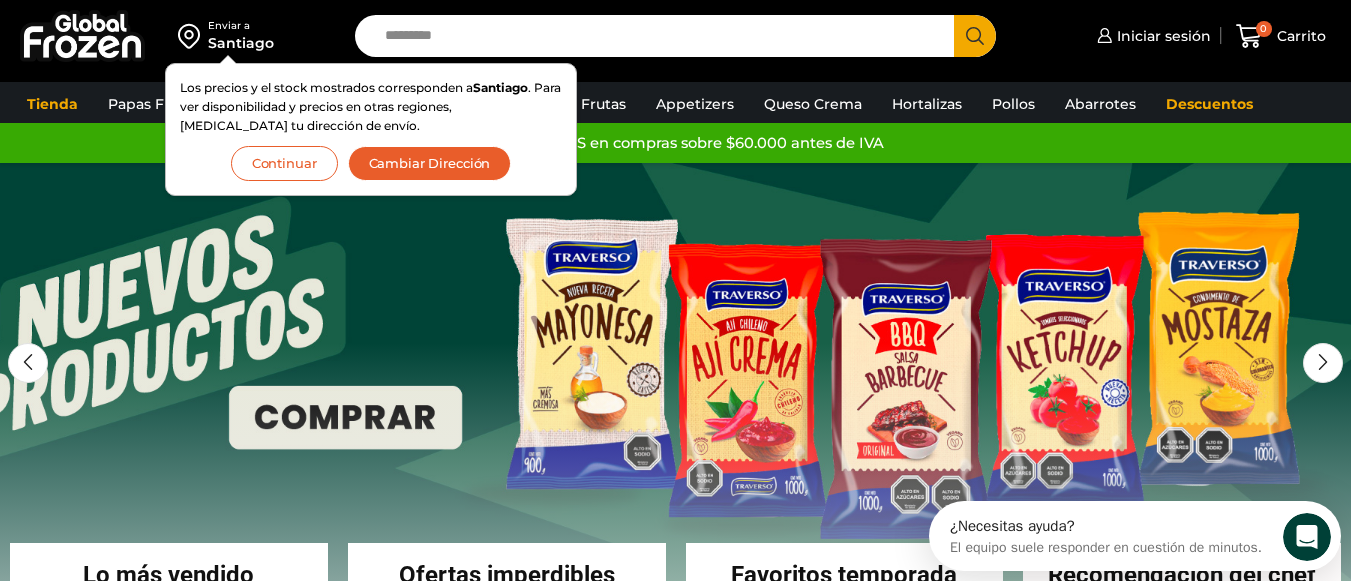 scroll, scrollTop: 0, scrollLeft: 0, axis: both 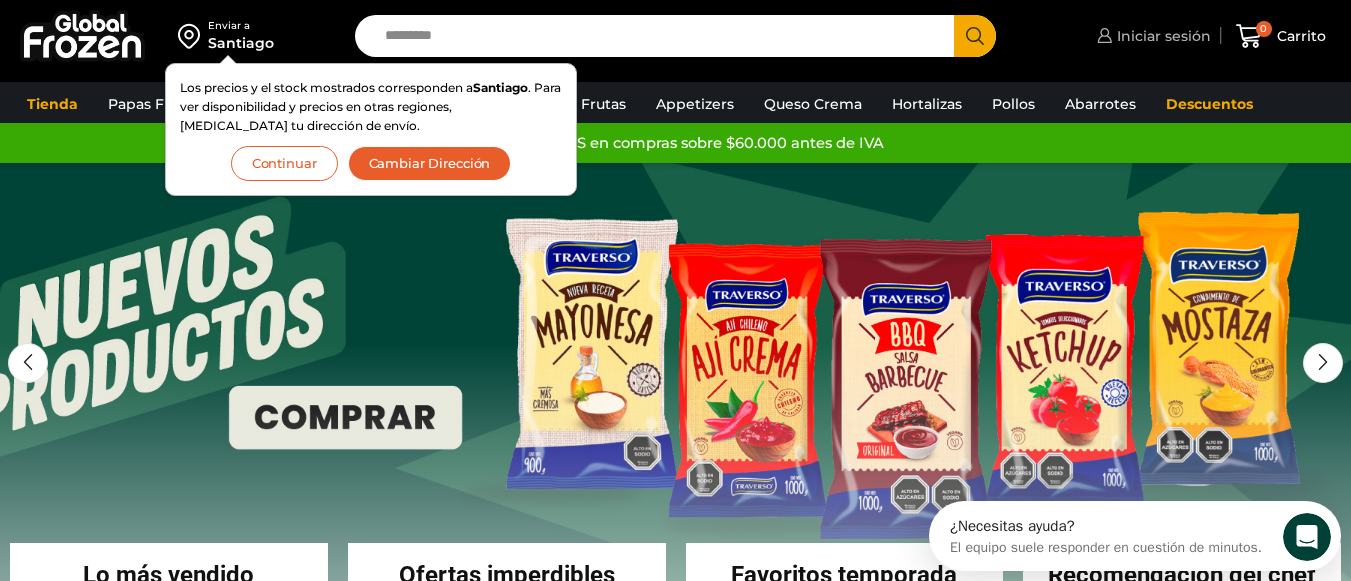 click on "Iniciar sesión" at bounding box center [1161, 36] 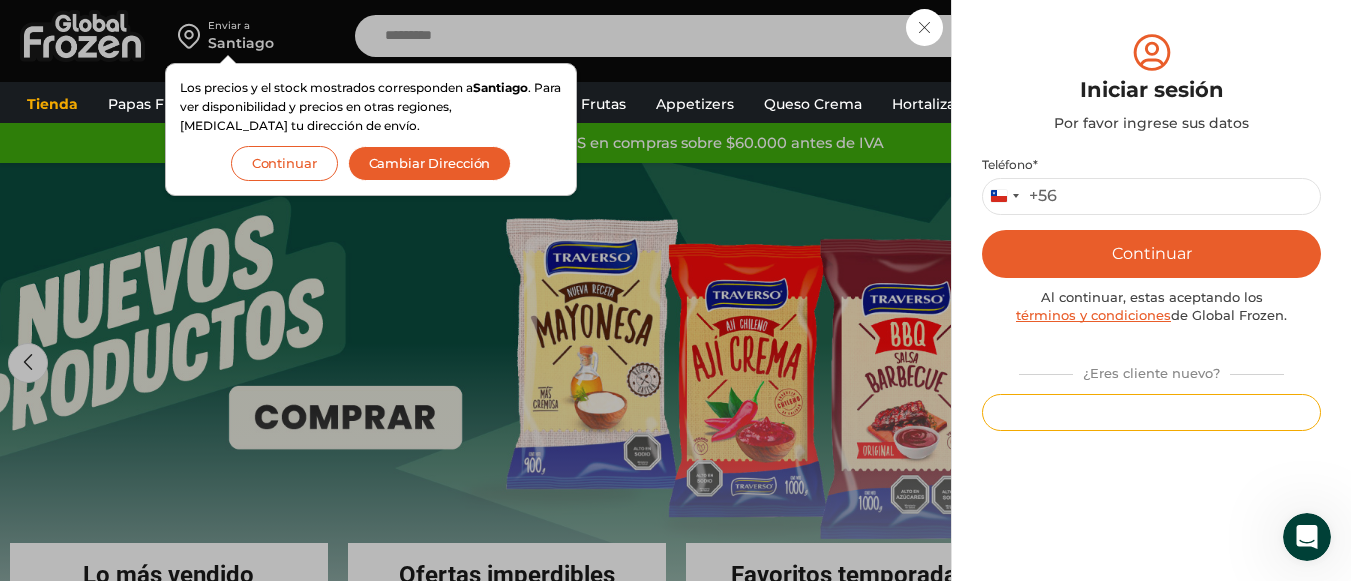 click on "Registrarse" at bounding box center [1151, 412] 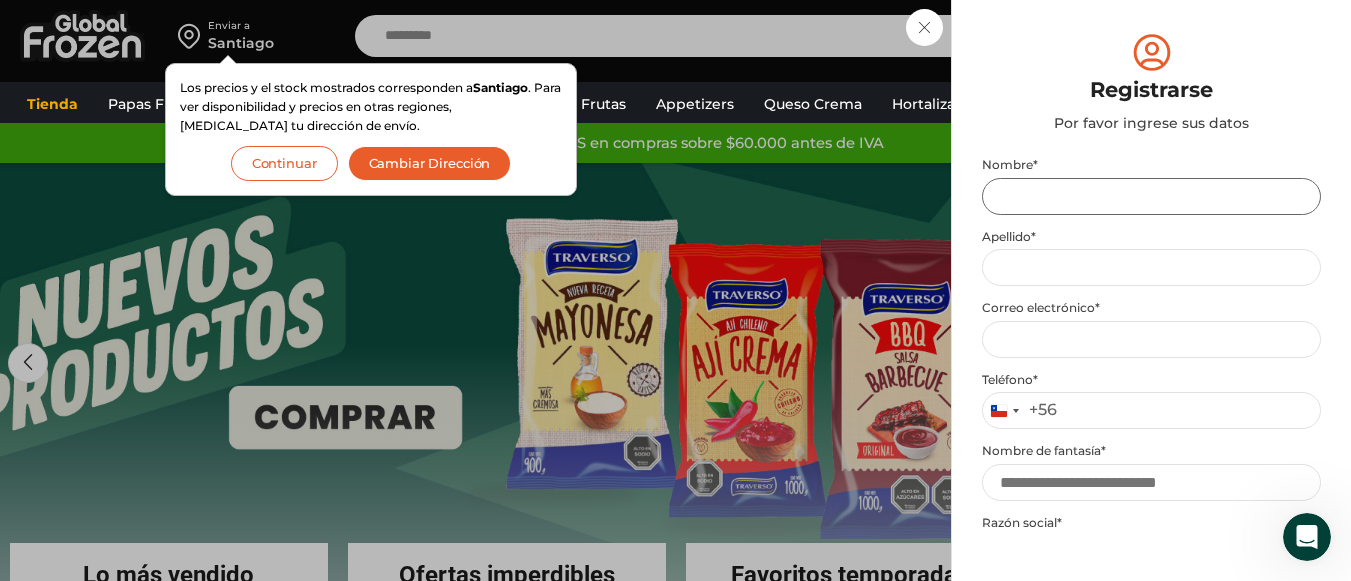click on "Nombre  *" at bounding box center [1151, 196] 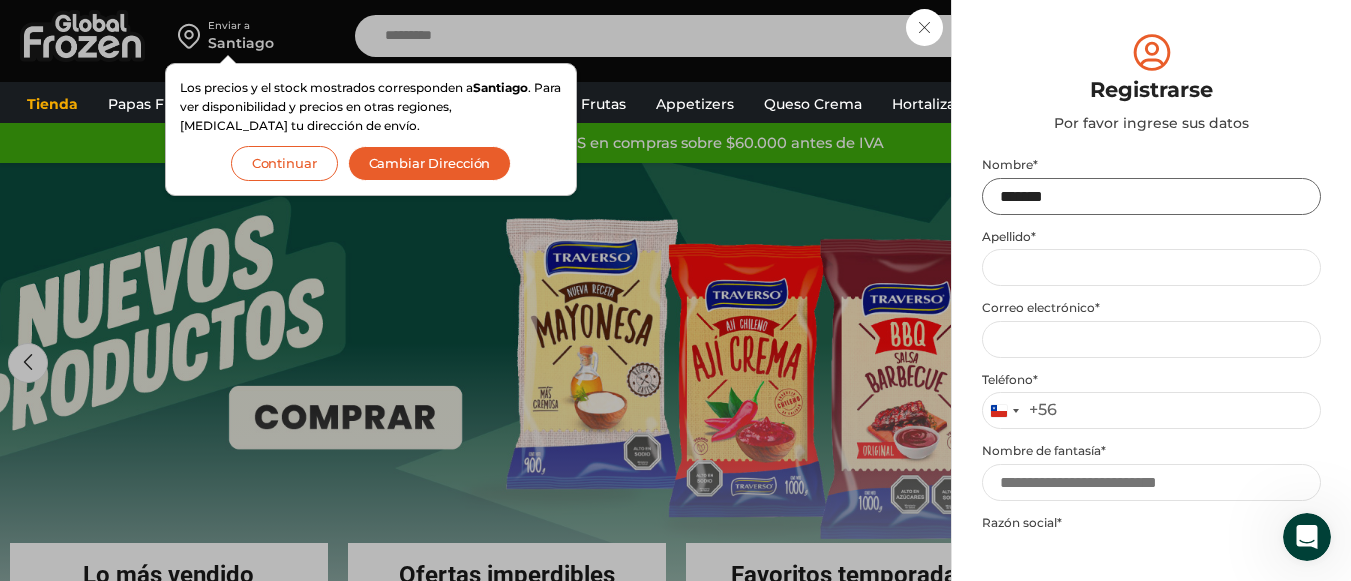 type on "*******" 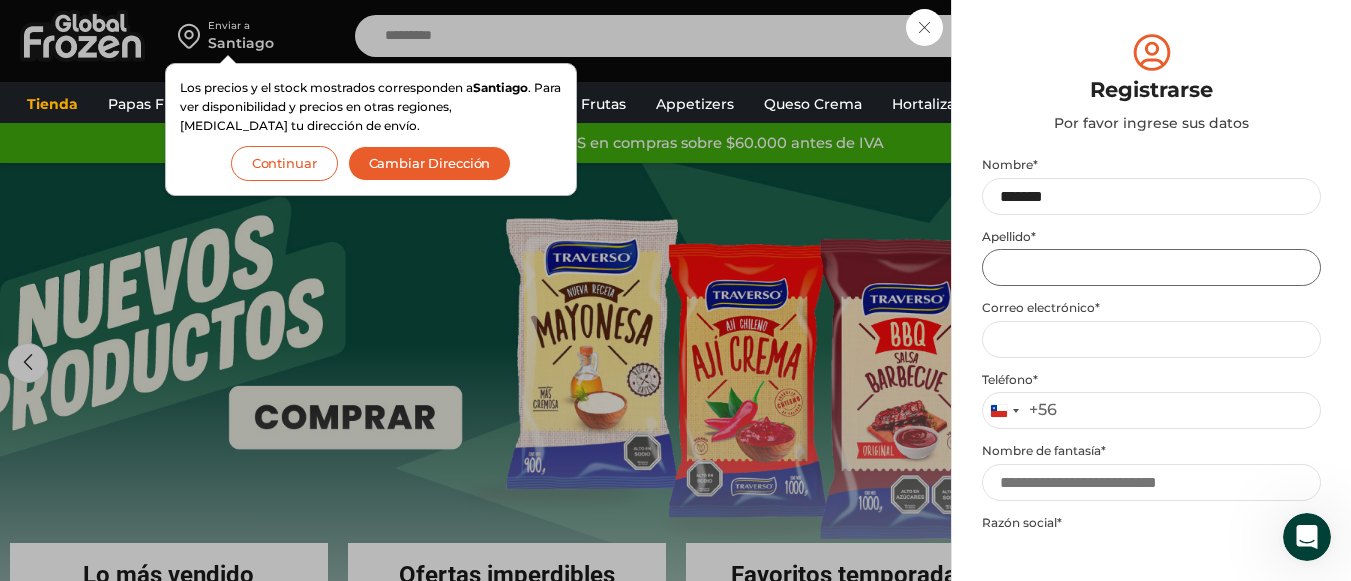 click on "Apellido  *" at bounding box center (1151, 267) 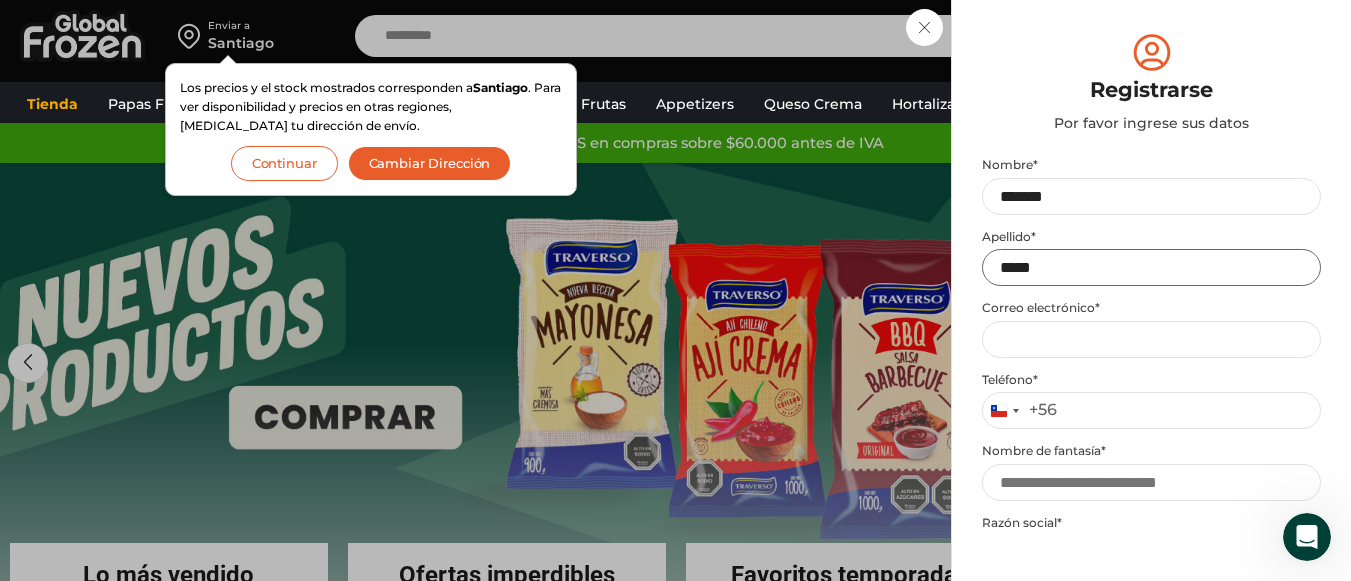 type on "*****" 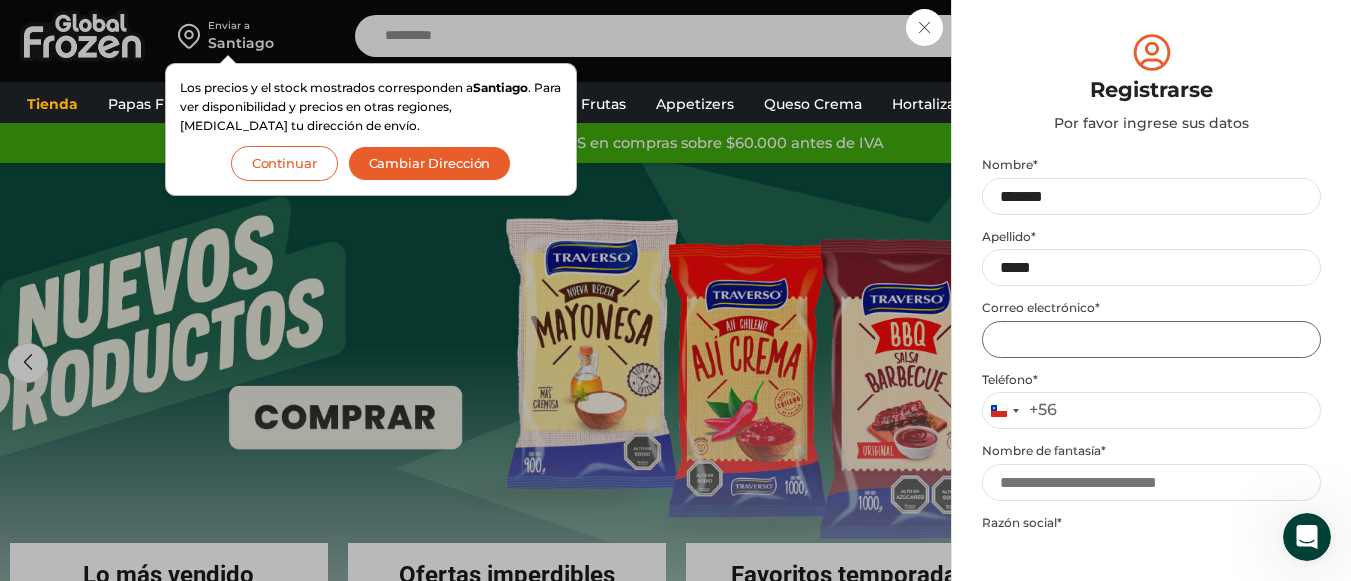 click on "Email address                                          *" at bounding box center [1151, 339] 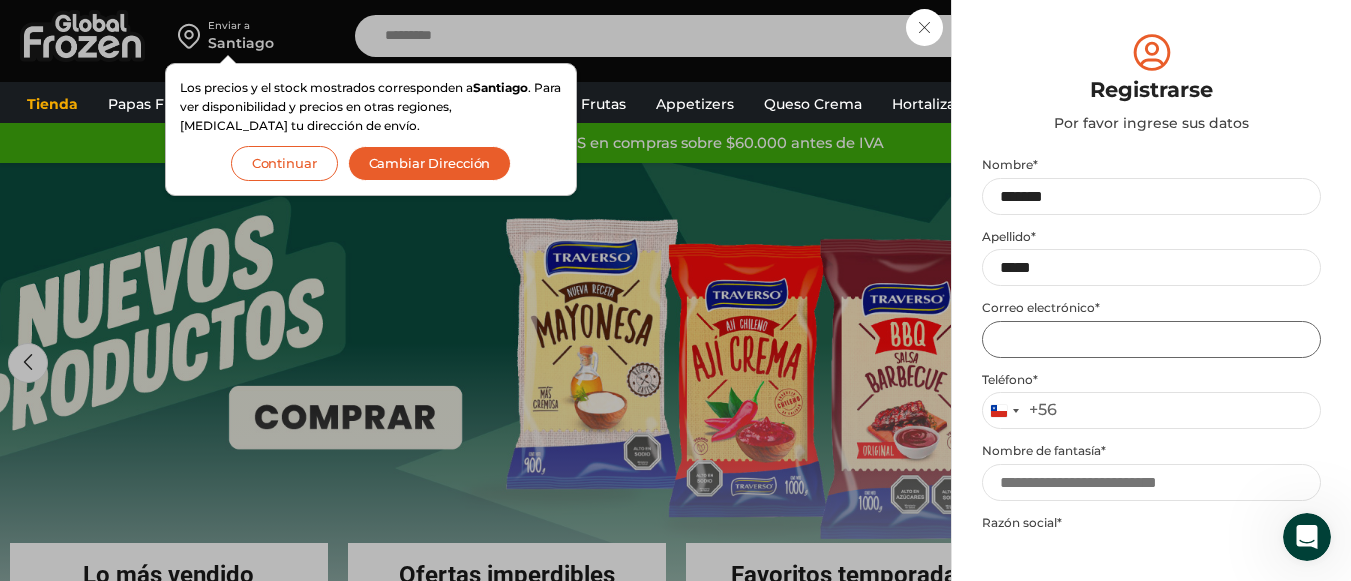 type on "**********" 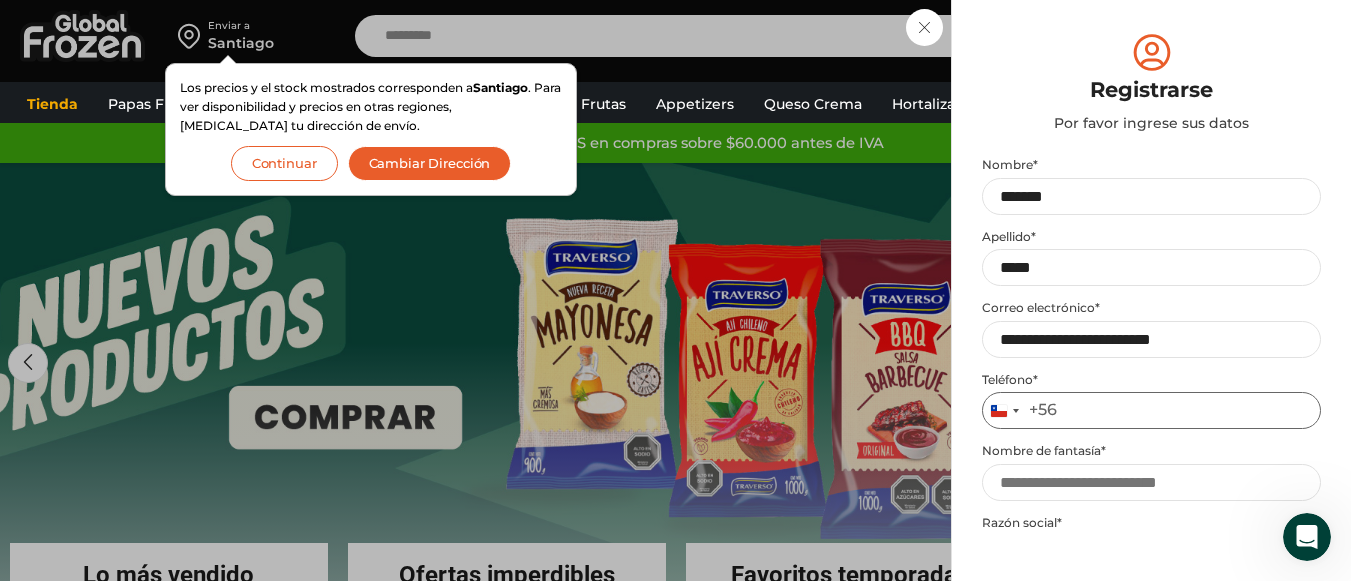 click on "Teléfono  *" at bounding box center (1151, 410) 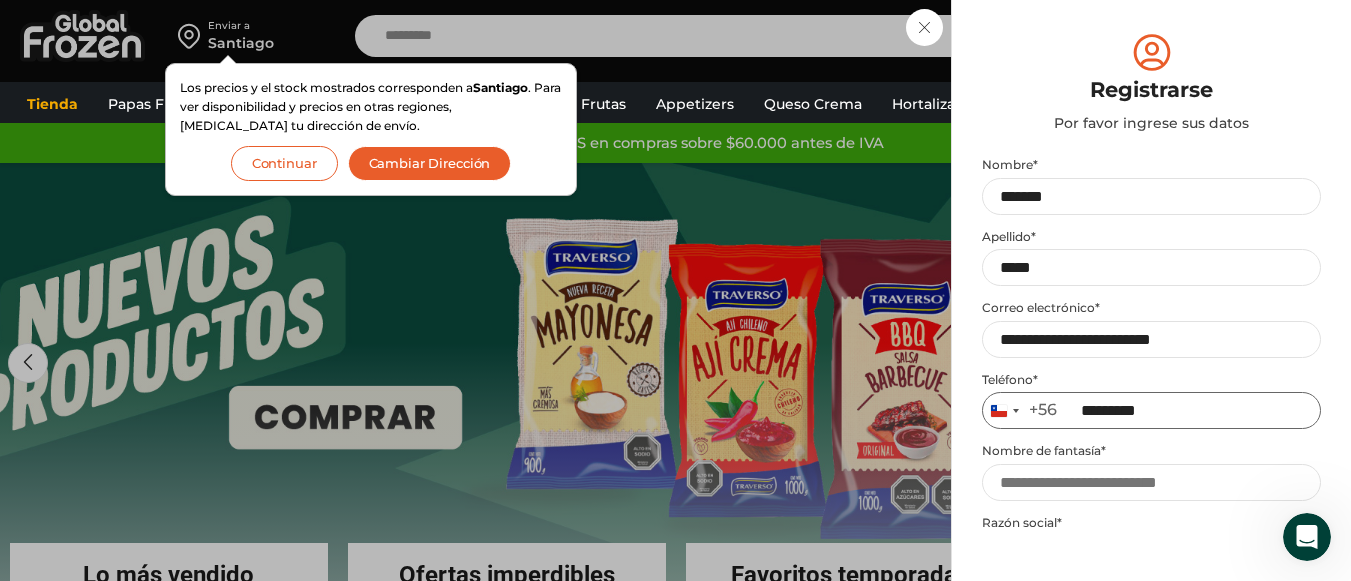 type on "*********" 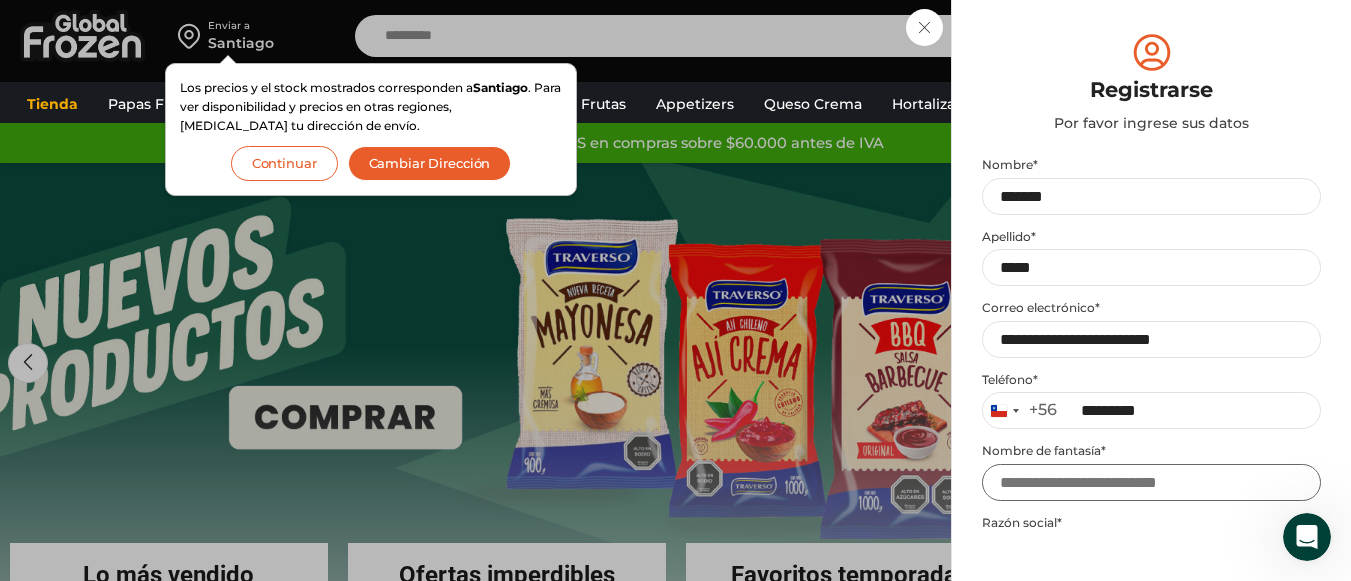 click on "Nombre de fantasía  *" at bounding box center [1151, 482] 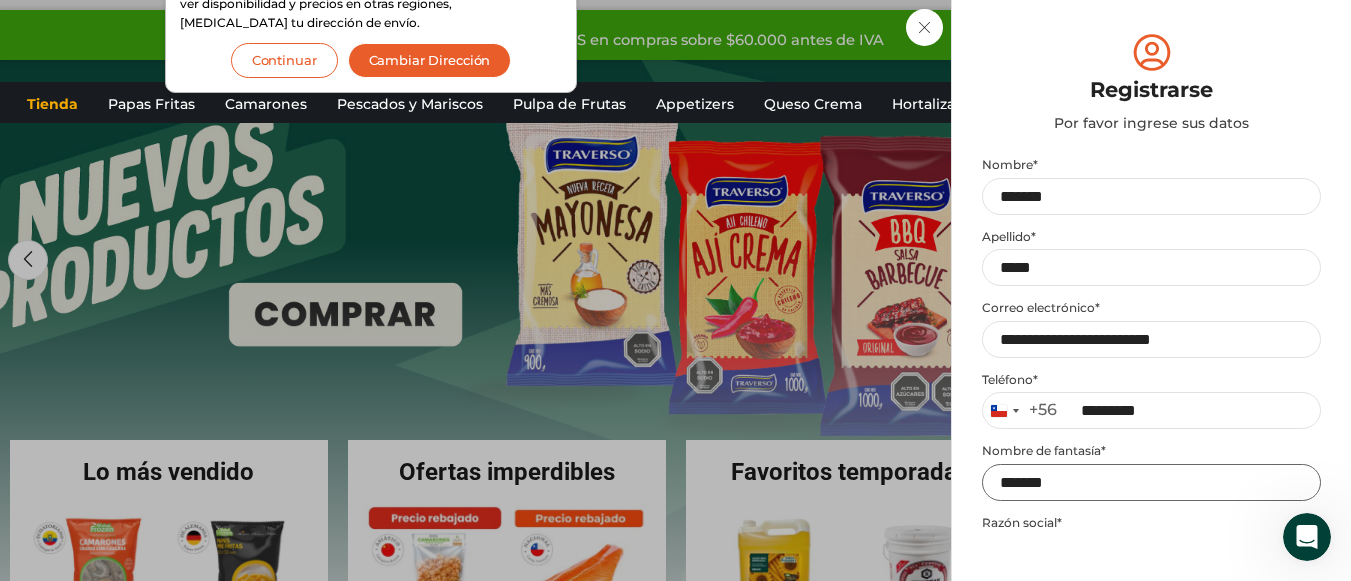 scroll, scrollTop: 120, scrollLeft: 0, axis: vertical 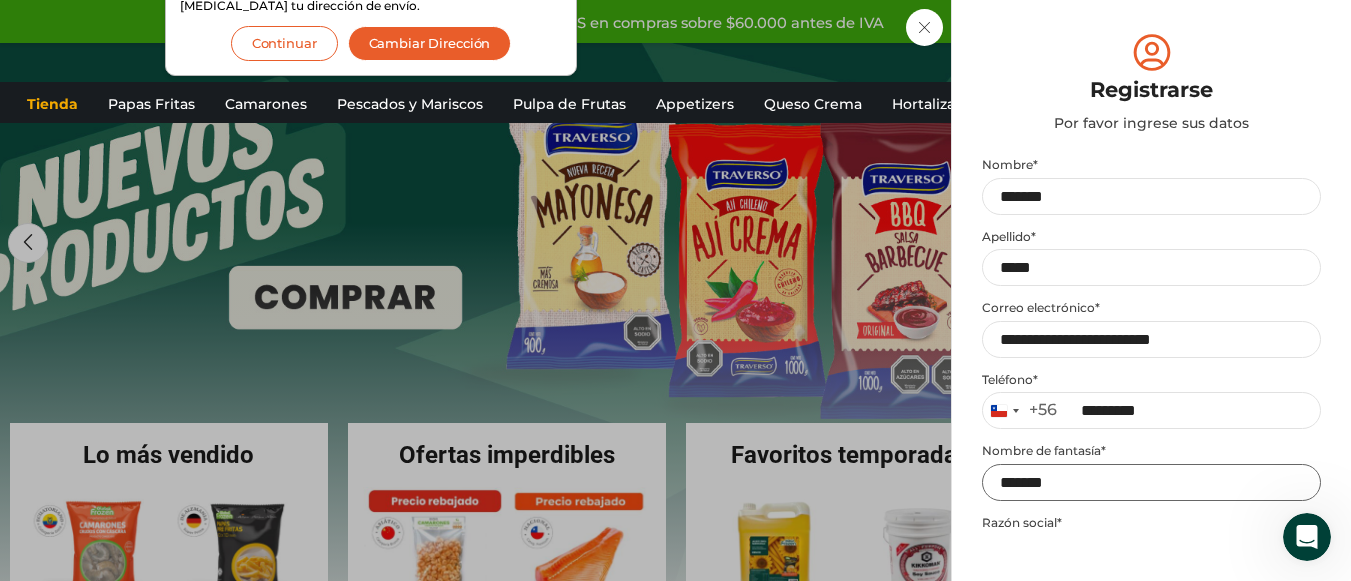 type on "*******" 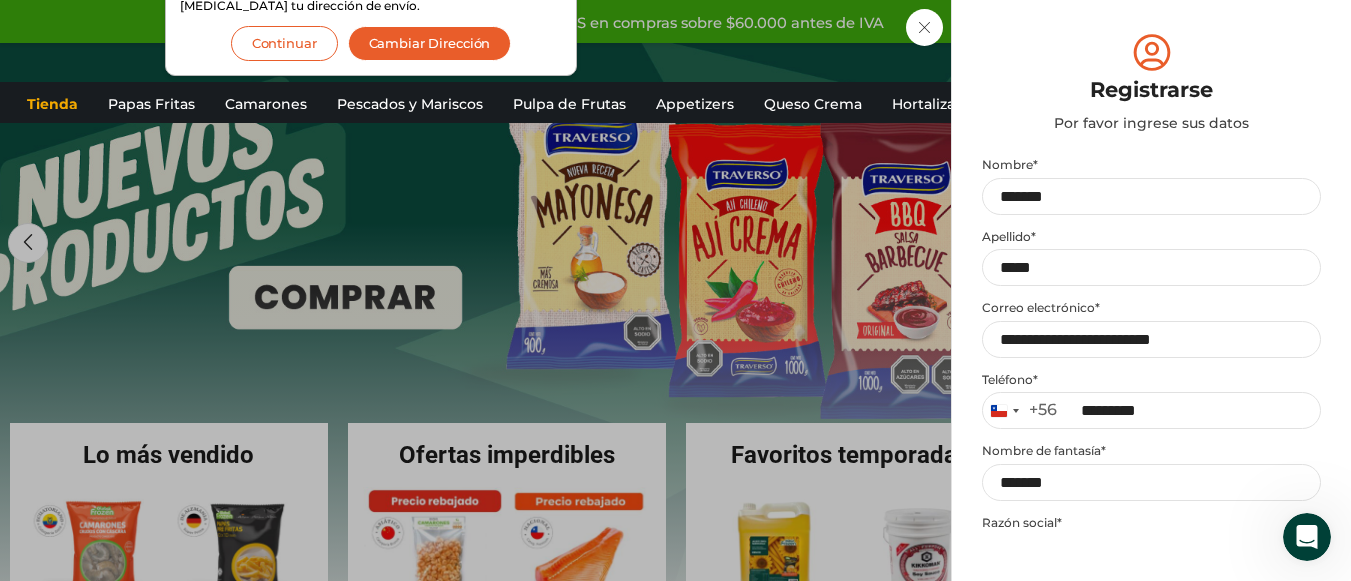 click on "Mi cuenta
Login
Register
Iniciar sesión
Por favor ingrese sus datos
Iniciar sesión
Se envió un mensaje de WhatsApp con el código de verificación a tu teléfono
Teléfono
*
Chile +56 +56 Argentina +54 Chile +56
Continuar
Al continuar, estas aceptando los
términos y condiciones  de Global Frozen.
¿Eres cliente nuevo?
." at bounding box center [1151, 290] 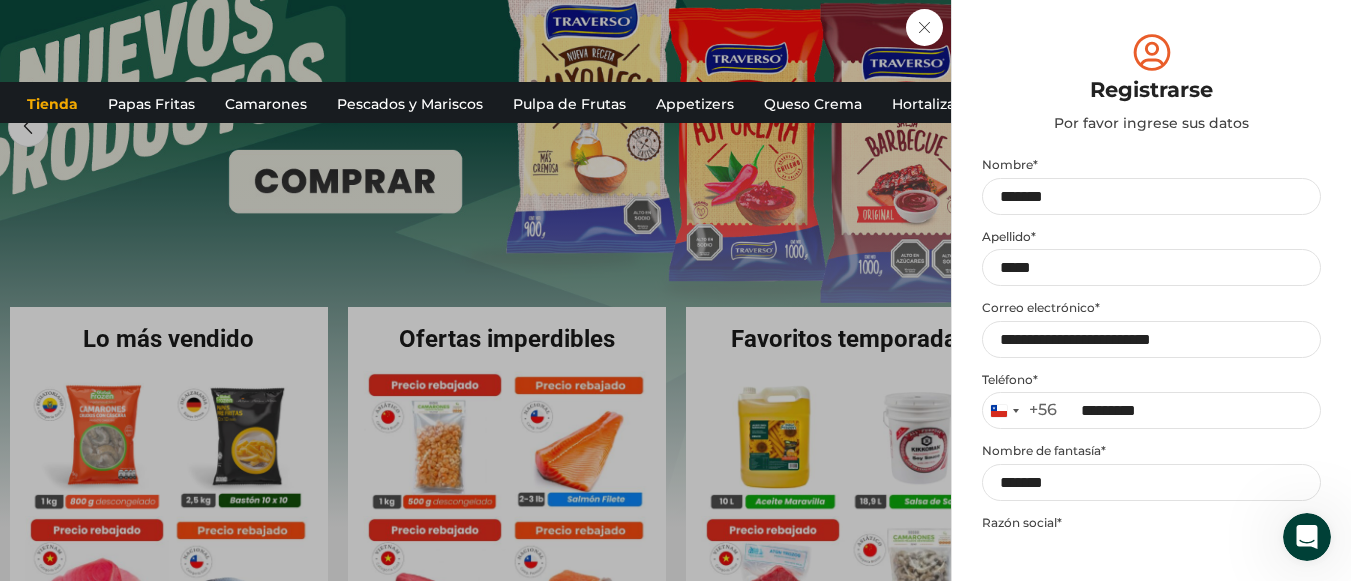 scroll, scrollTop: 240, scrollLeft: 0, axis: vertical 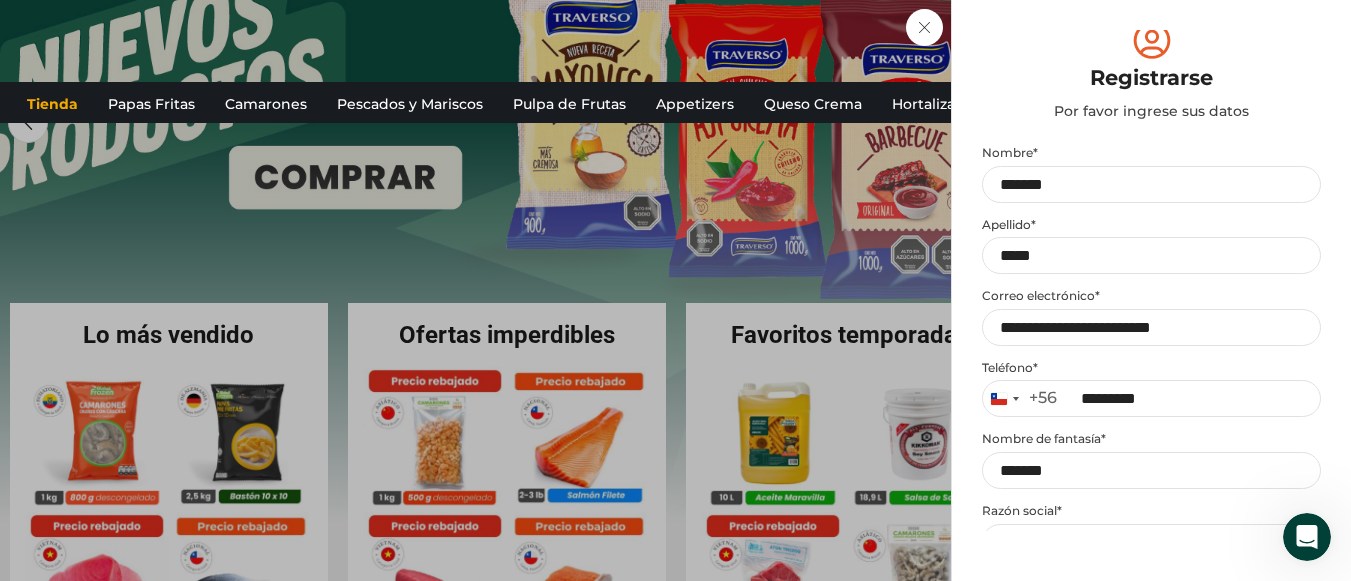 click on "Mi cuenta
Login
Register
Iniciar sesión
Por favor ingrese sus datos
Iniciar sesión
Se envió un mensaje de WhatsApp con el código de verificación a tu teléfono
Teléfono
*
Chile +56 +56 Argentina +54 Chile +56
Continuar
Registrarse" at bounding box center [1151, 290] 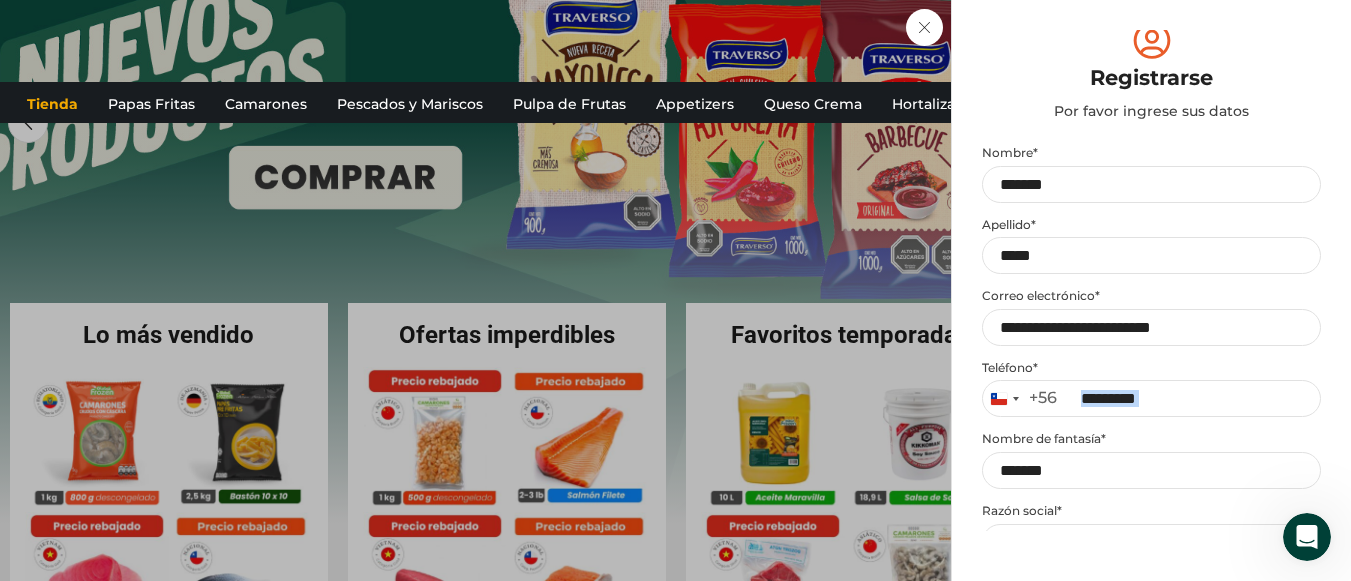 click on "Mi cuenta
Login
Register
Iniciar sesión
Por favor ingrese sus datos
Iniciar sesión
Se envió un mensaje de WhatsApp con el código de verificación a tu teléfono
Teléfono
*
Chile +56 +56 Argentina +54 Chile +56
Continuar
Registrarse" at bounding box center (1151, 290) 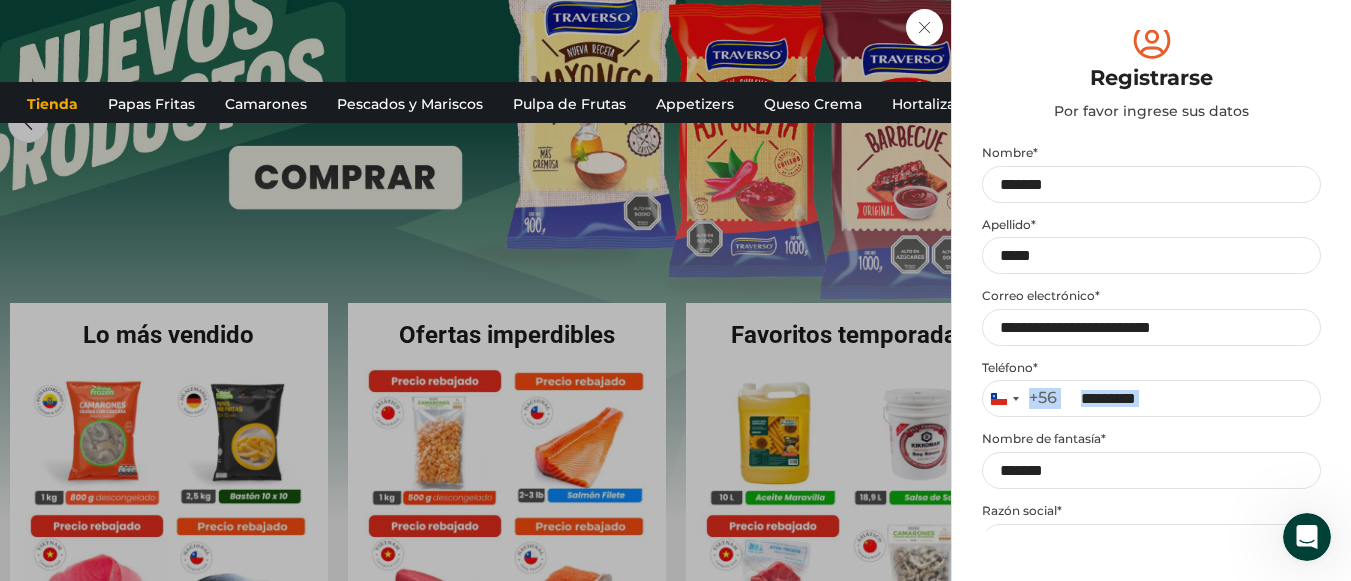 click on "Mi cuenta
Login
Register
Iniciar sesión
Por favor ingrese sus datos
Iniciar sesión
Se envió un mensaje de WhatsApp con el código de verificación a tu teléfono
Teléfono
*
Chile +56 +56 Argentina +54 Chile +56
Continuar
Registrarse" at bounding box center [1151, 290] 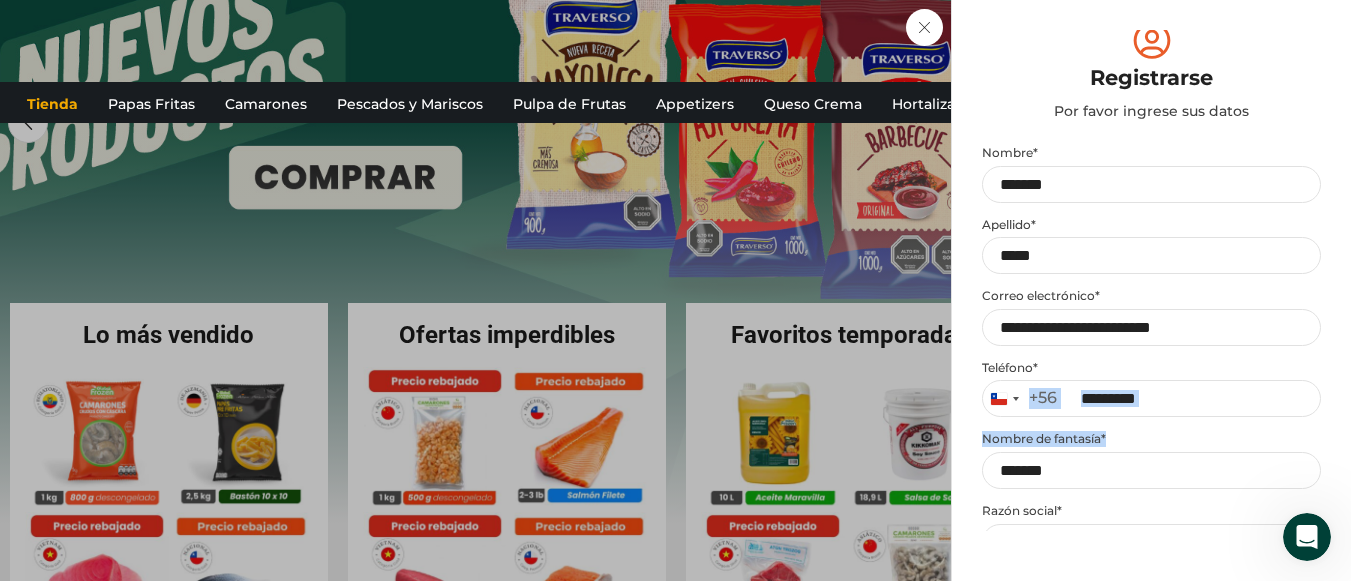 drag, startPoint x: 1321, startPoint y: 391, endPoint x: 1316, endPoint y: 429, distance: 38.327538 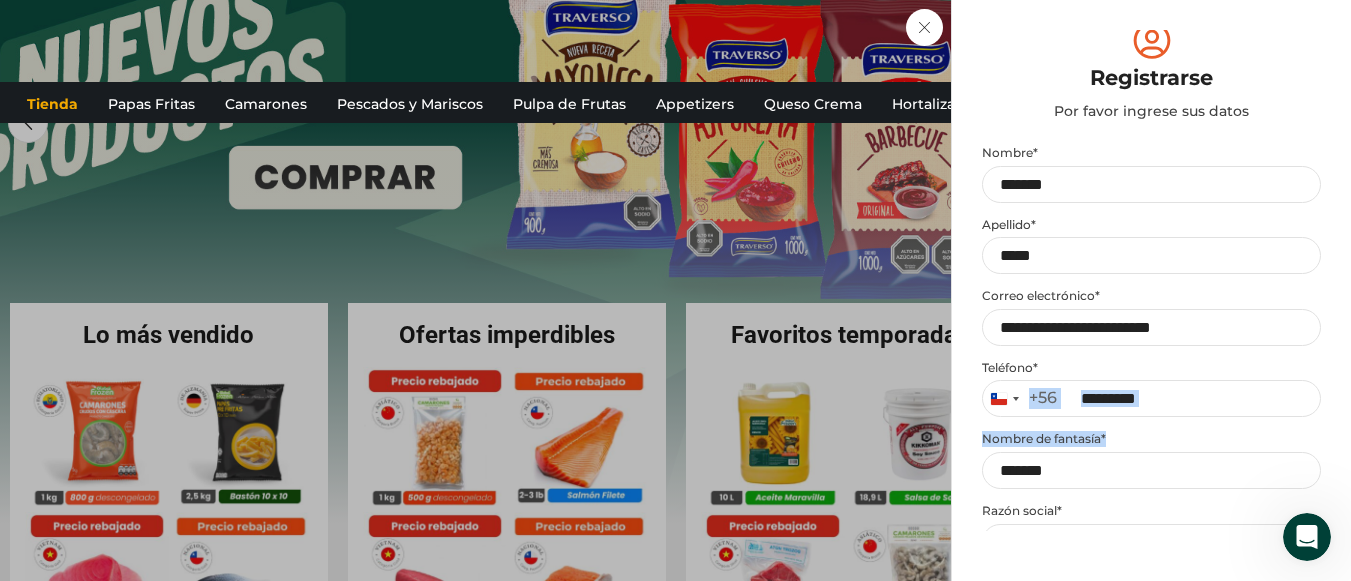 click on "Mi cuenta
Login
Register
Iniciar sesión
Por favor ingrese sus datos
Iniciar sesión
Se envió un mensaje de WhatsApp con el código de verificación a tu teléfono
Teléfono
*
Chile +56 +56 Argentina +54 Chile +56
Continuar
Registrarse" at bounding box center (1151, 290) 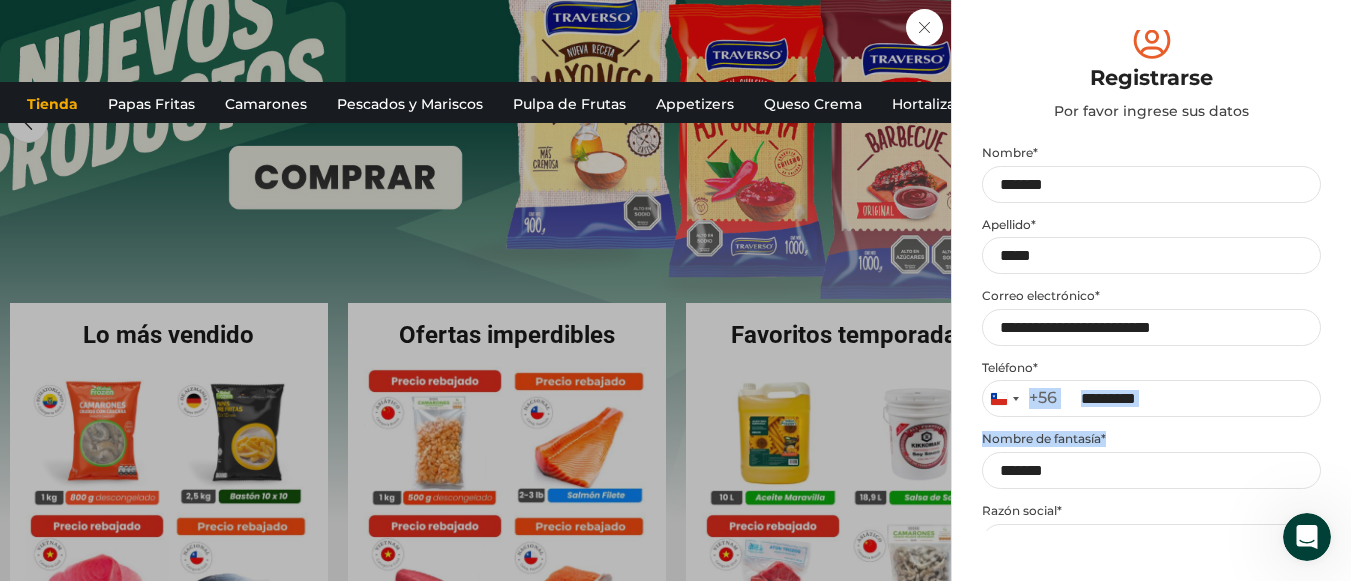 click on "Mi cuenta
Login
Register
Iniciar sesión
Por favor ingrese sus datos
Iniciar sesión
Se envió un mensaje de WhatsApp con el código de verificación a tu teléfono
Teléfono
*
Chile +56 +56 Argentina +54 Chile +56
Continuar
Registrarse" at bounding box center [1151, 290] 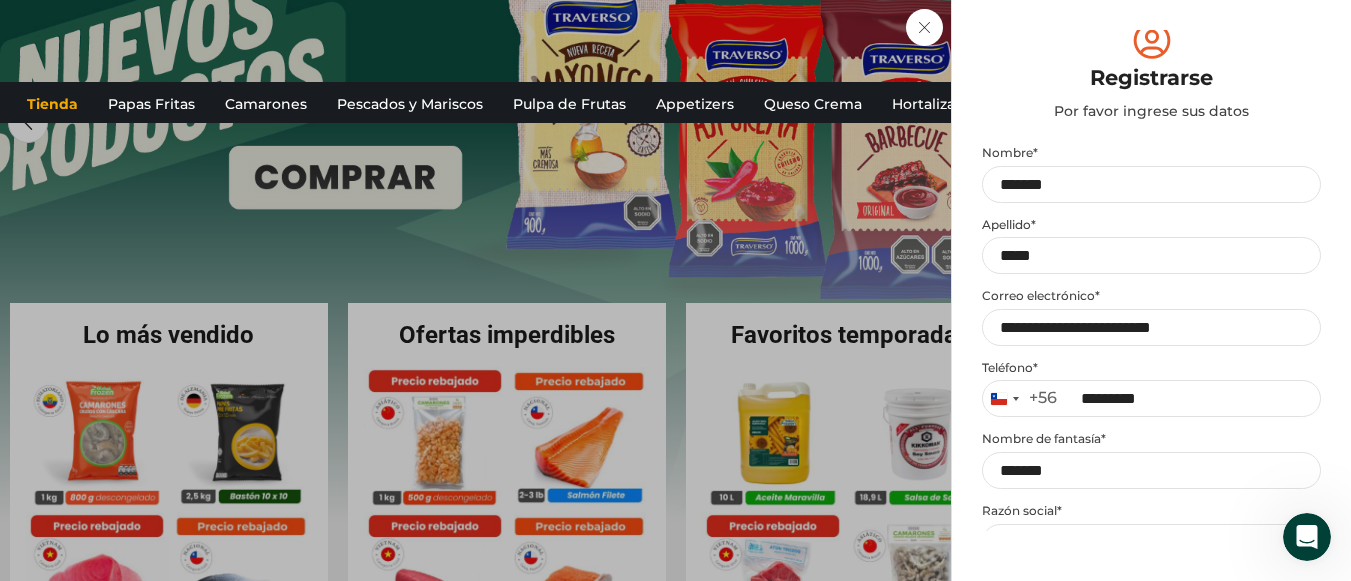 click on "Mi cuenta
Login
Register
Iniciar sesión
Por favor ingrese sus datos
Iniciar sesión
Se envió un mensaje de WhatsApp con el código de verificación a tu teléfono
Teléfono
*
Chile +56 +56 Argentina +54 Chile +56
Continuar
Al continuar, estas aceptando los
términos y condiciones  de Global Frozen.
¿Eres cliente nuevo?
." at bounding box center [1151, 290] 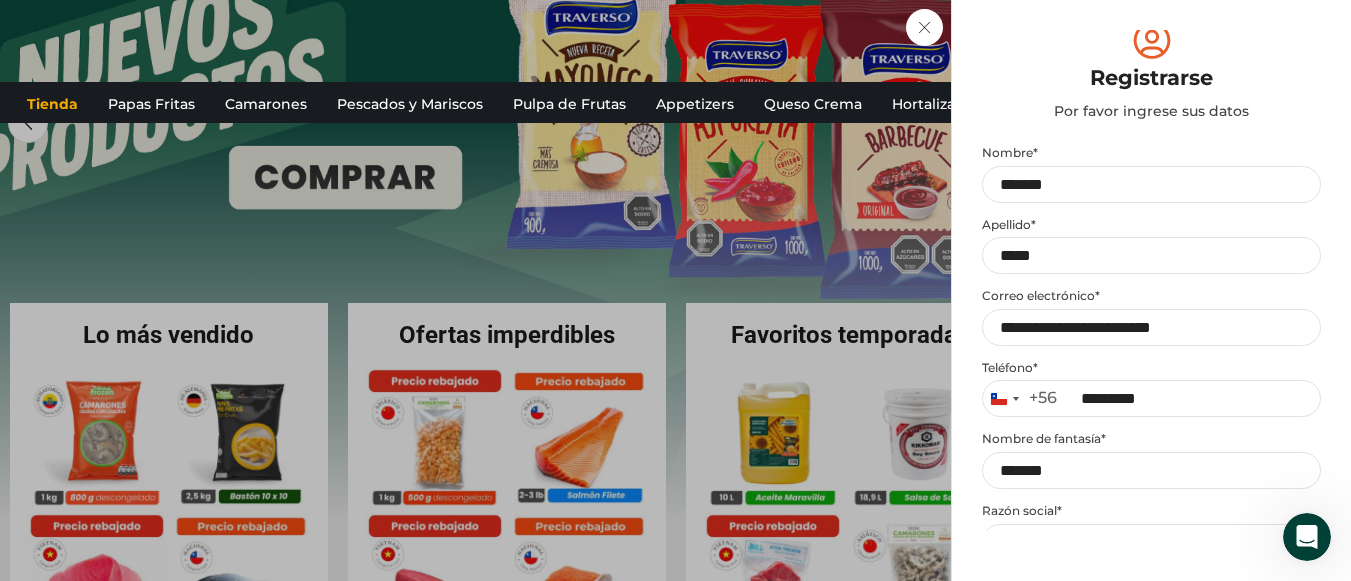 click on "Mi cuenta
Login
Register
Iniciar sesión
Por favor ingrese sus datos
Iniciar sesión
Se envió un mensaje de WhatsApp con el código de verificación a tu teléfono
Teléfono
*
Chile +56 +56 Argentina +54 Chile +56
Continuar
Registrarse" at bounding box center [1151, 290] 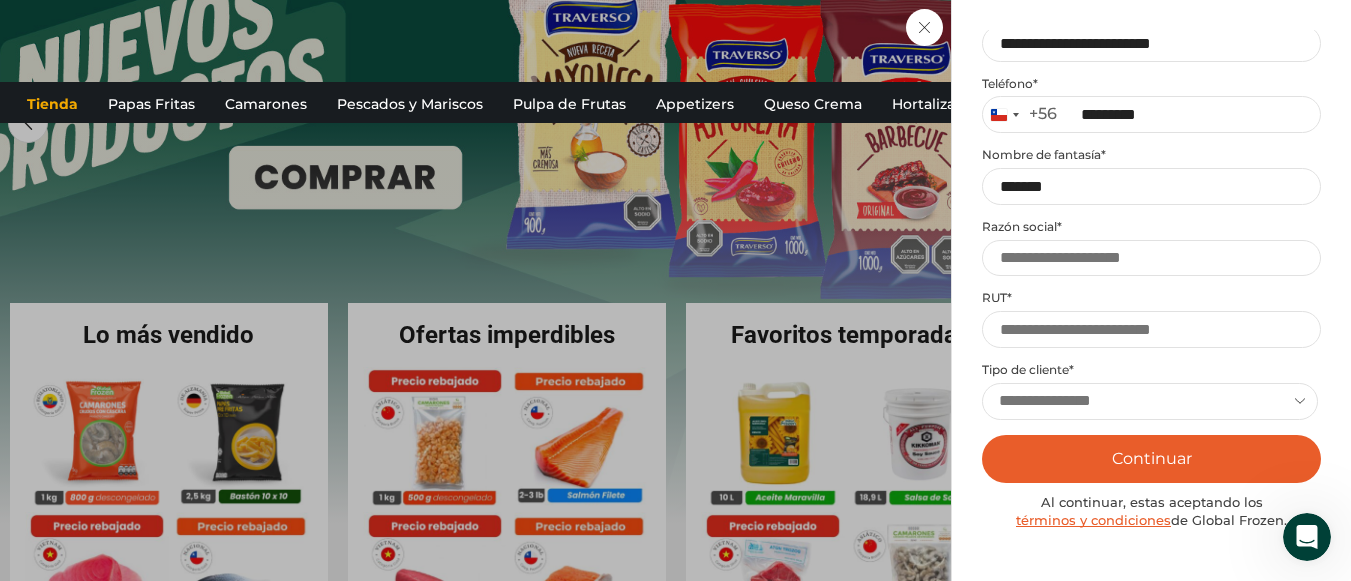 scroll, scrollTop: 299, scrollLeft: 0, axis: vertical 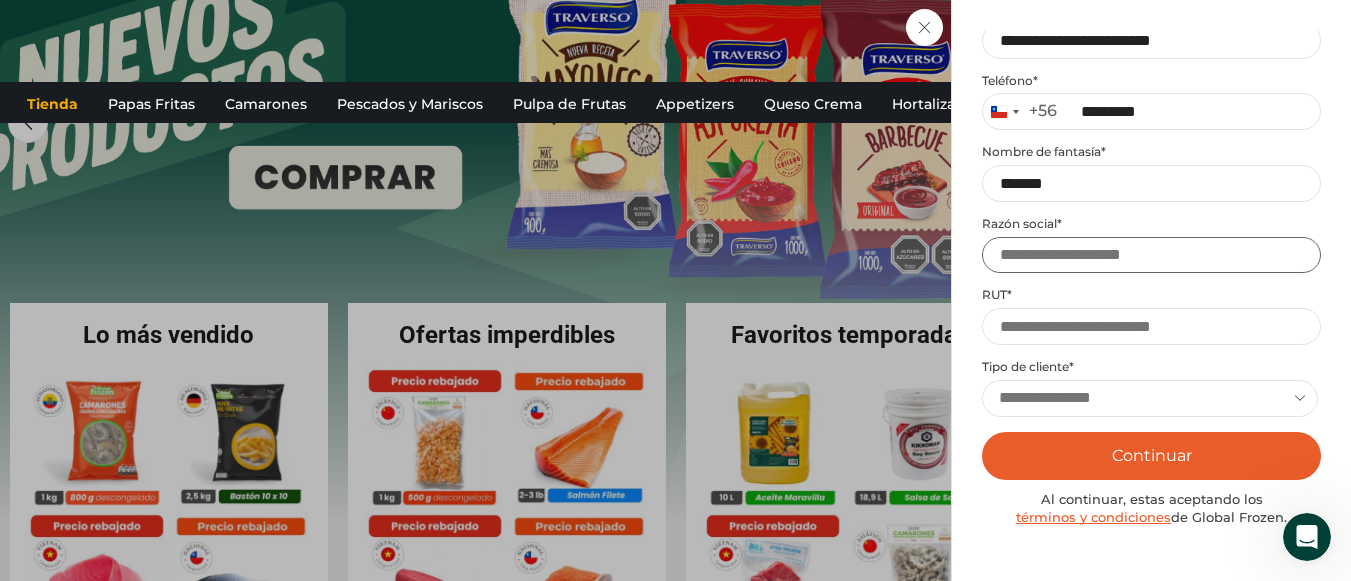 click on "Razón social  *" at bounding box center [1151, 255] 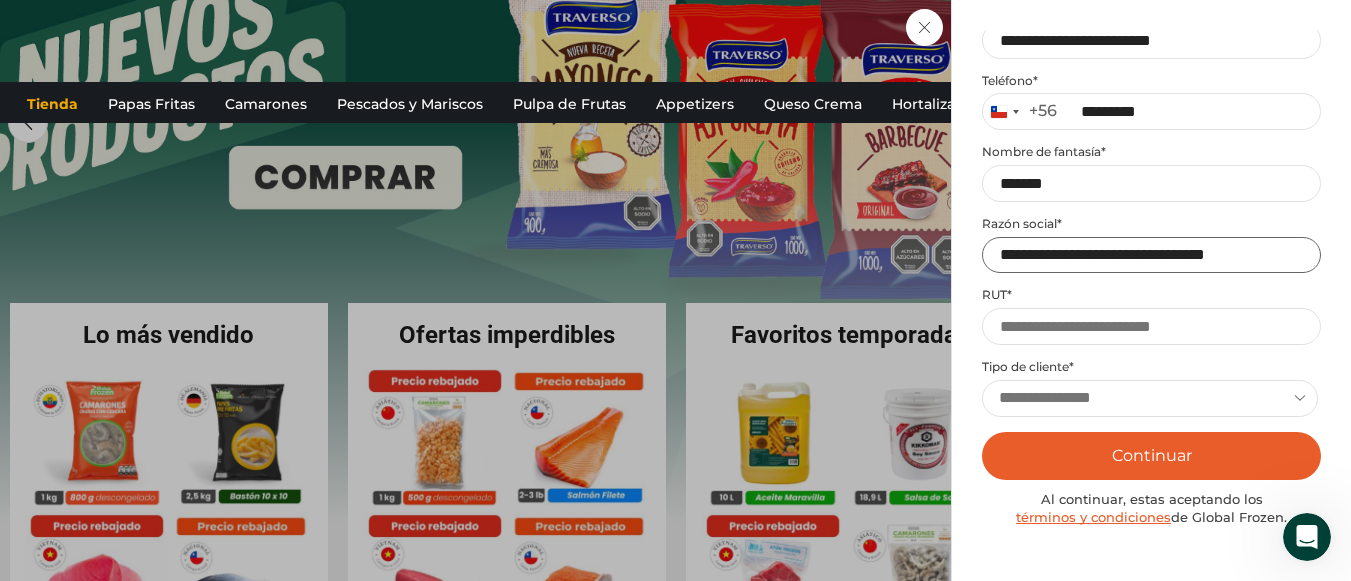 type on "**********" 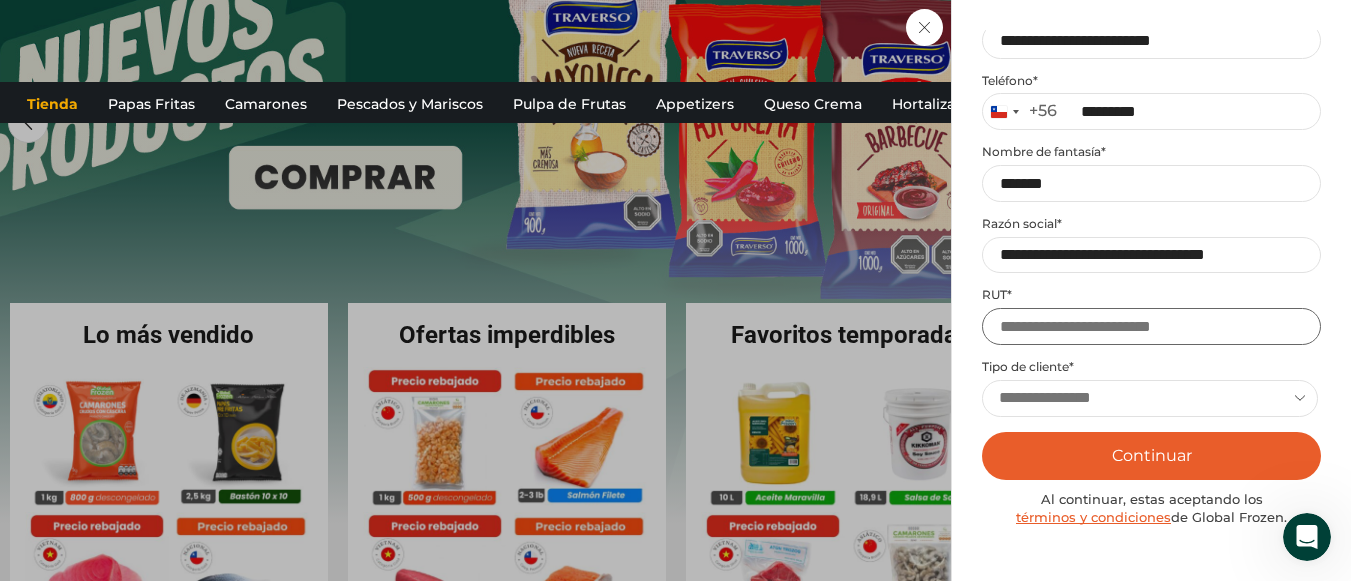click on "RUT  *" at bounding box center [1151, 326] 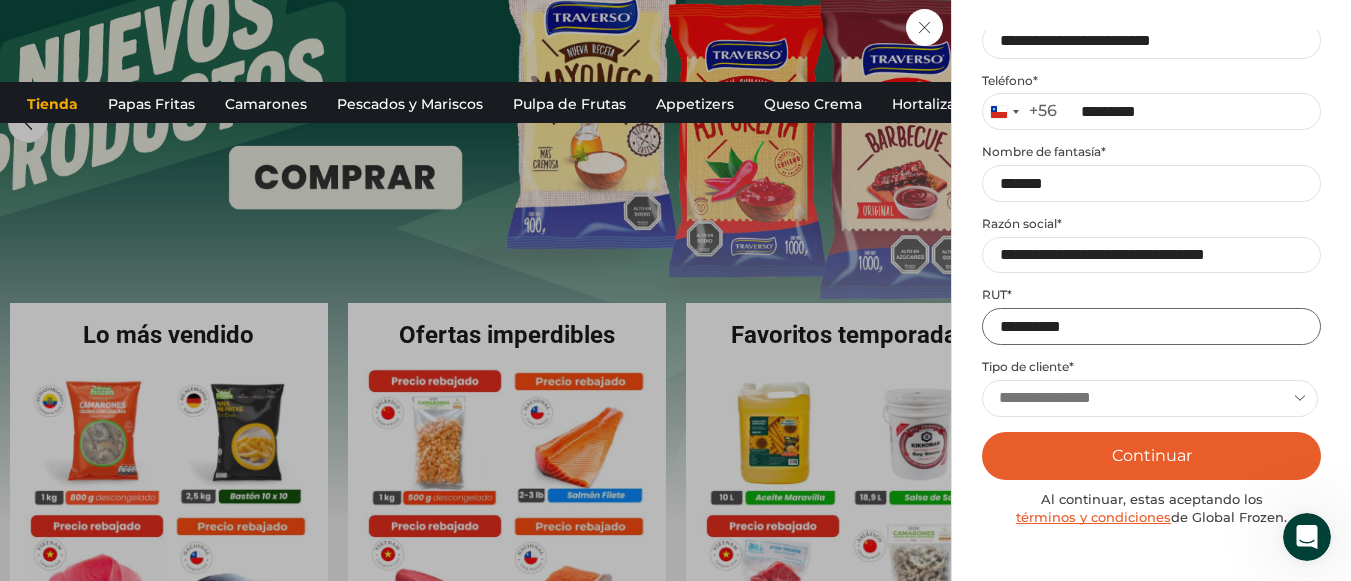 type on "**********" 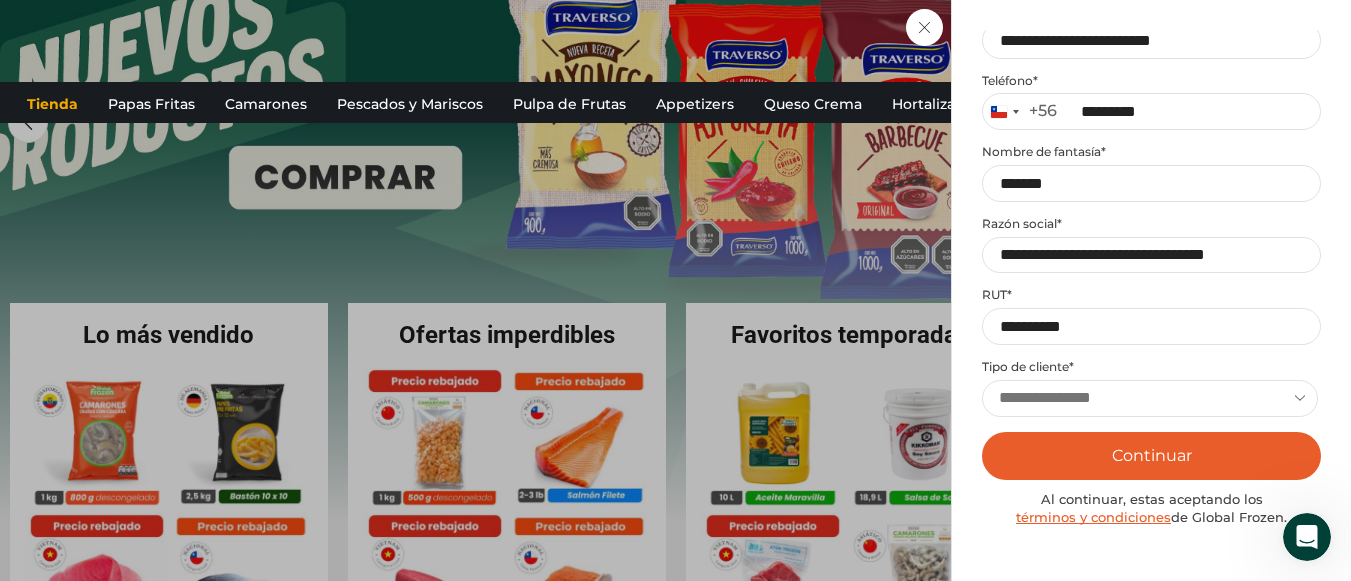 click on "**********" at bounding box center [1150, 398] 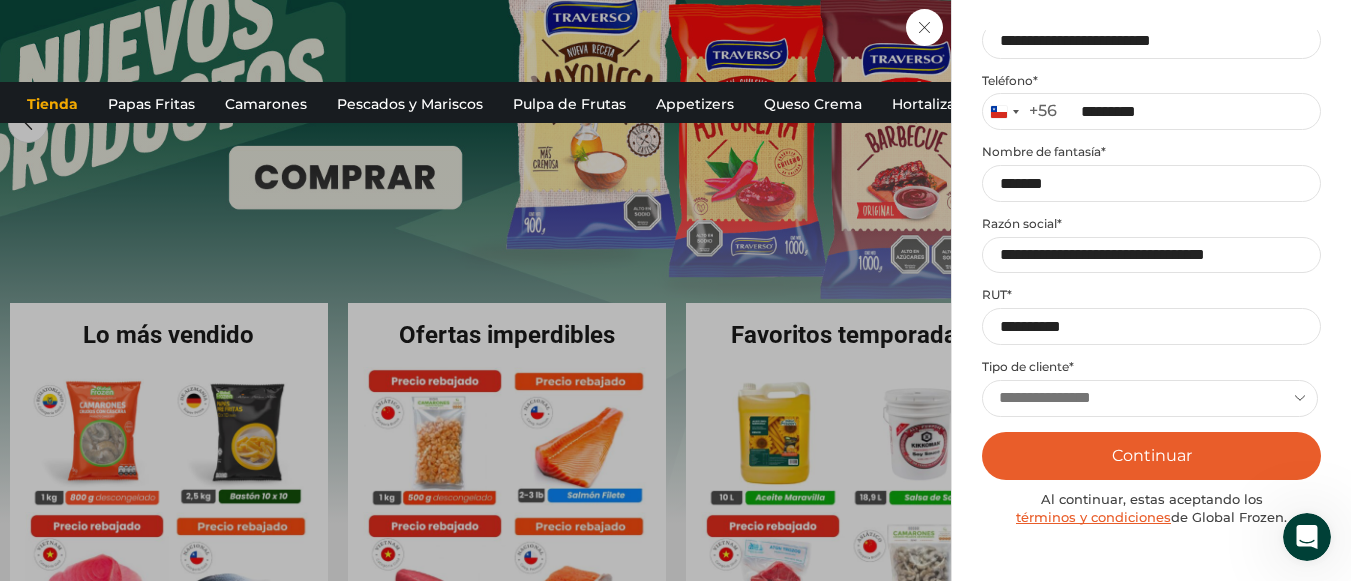 select on "******" 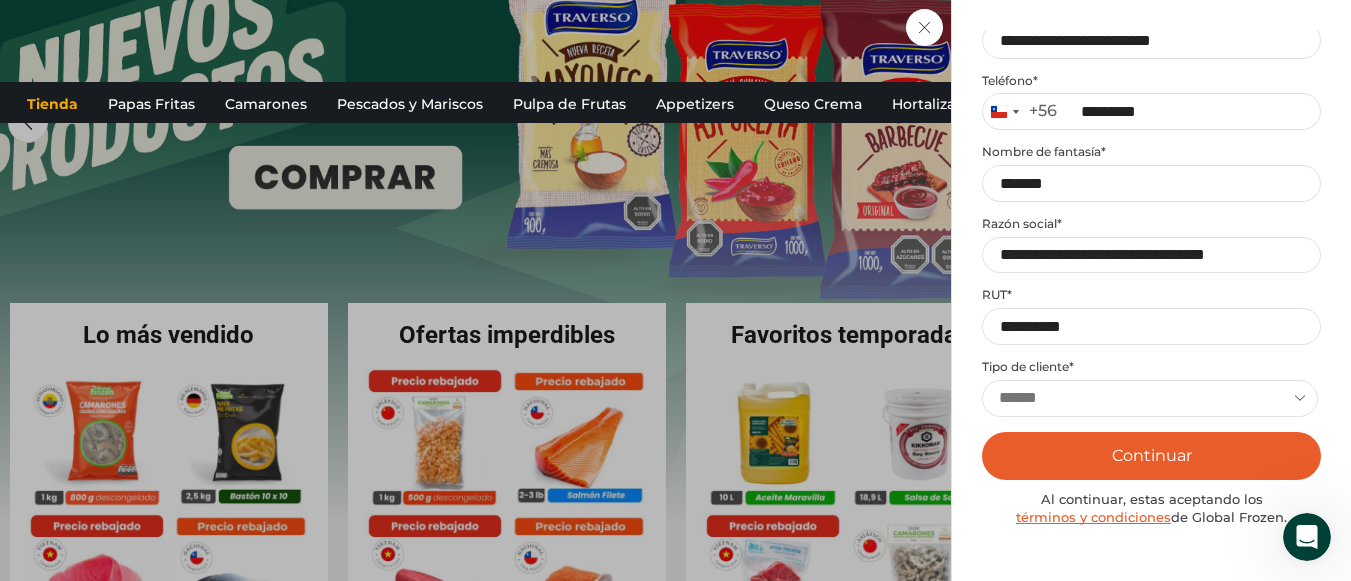 click on "**********" at bounding box center (1150, 398) 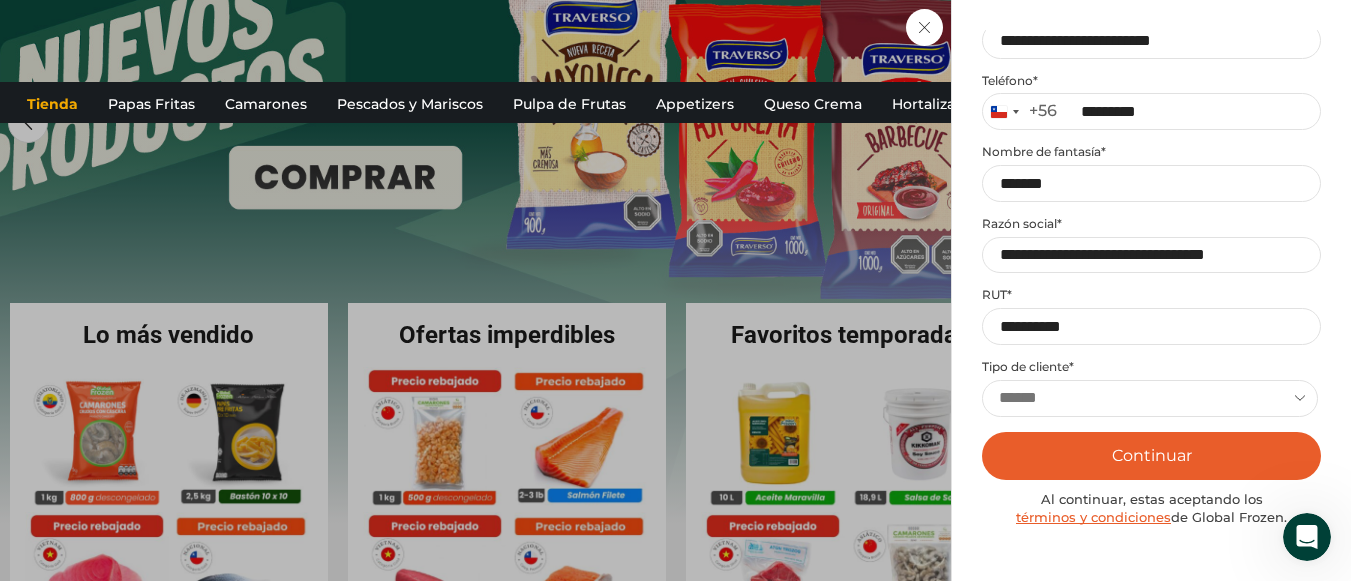 click on "Continuar" at bounding box center (1151, 456) 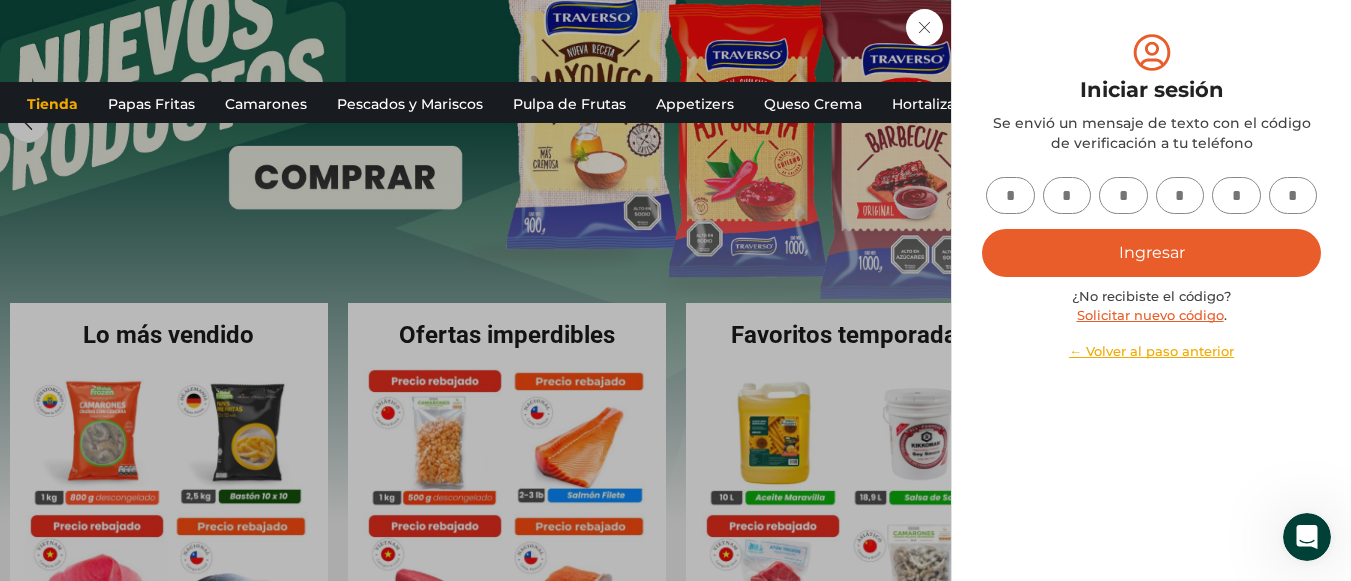 scroll, scrollTop: 0, scrollLeft: 0, axis: both 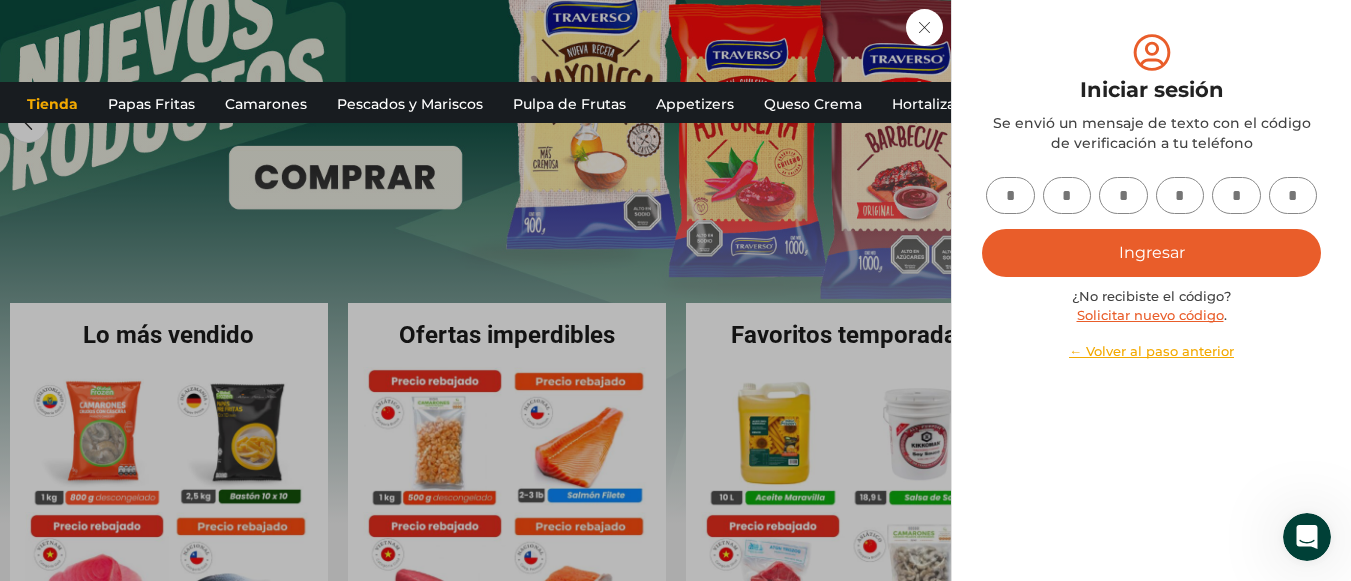 click at bounding box center (1010, 195) 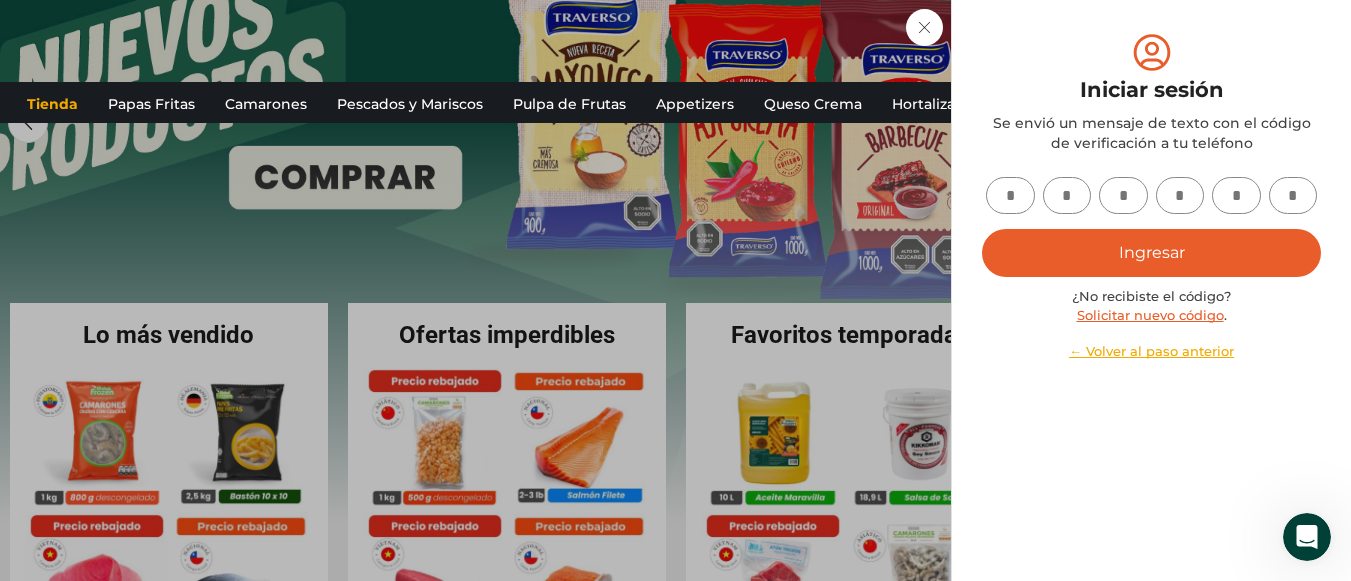 type on "*" 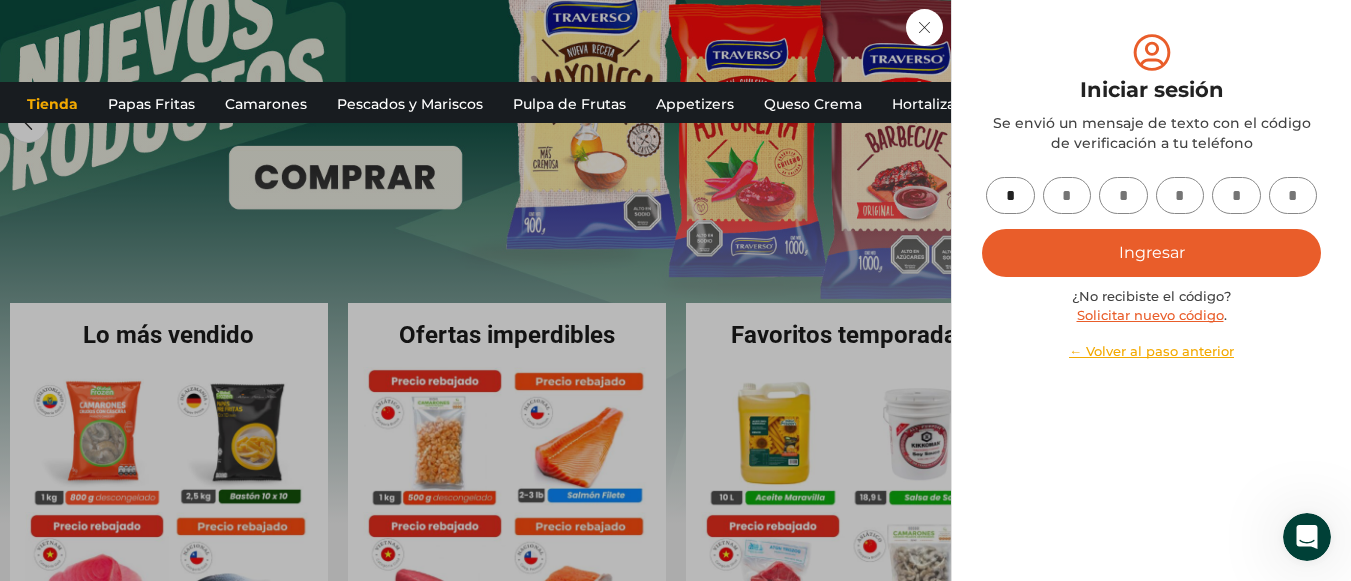 type on "*" 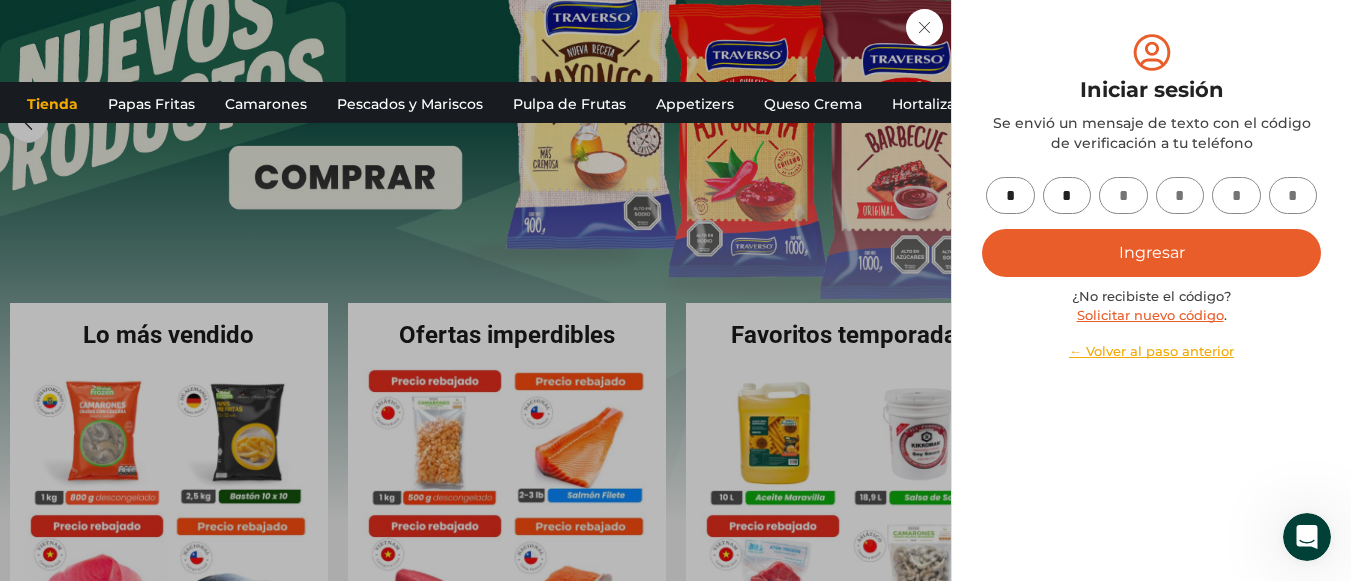 type on "*" 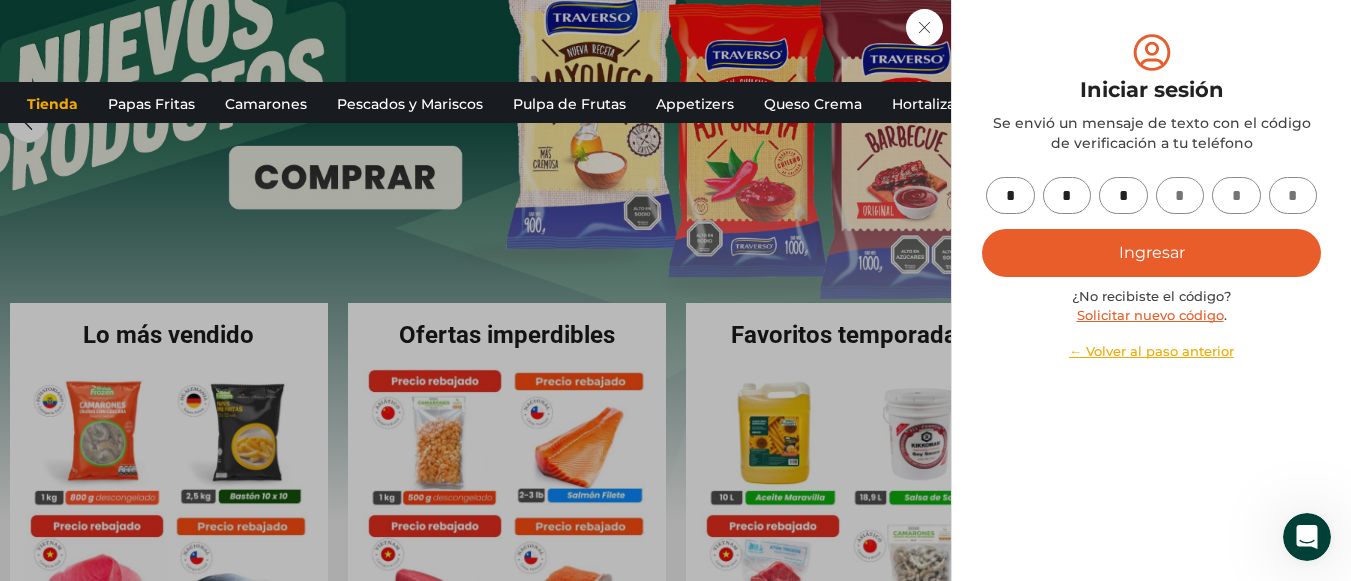 type on "*" 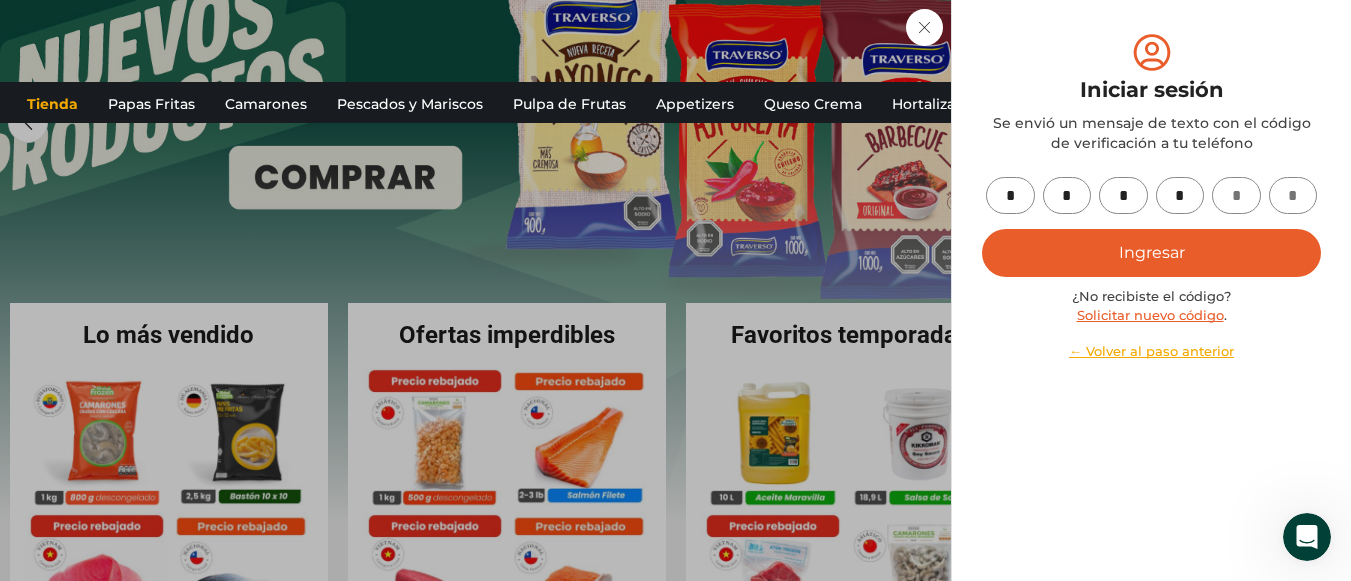 type on "*" 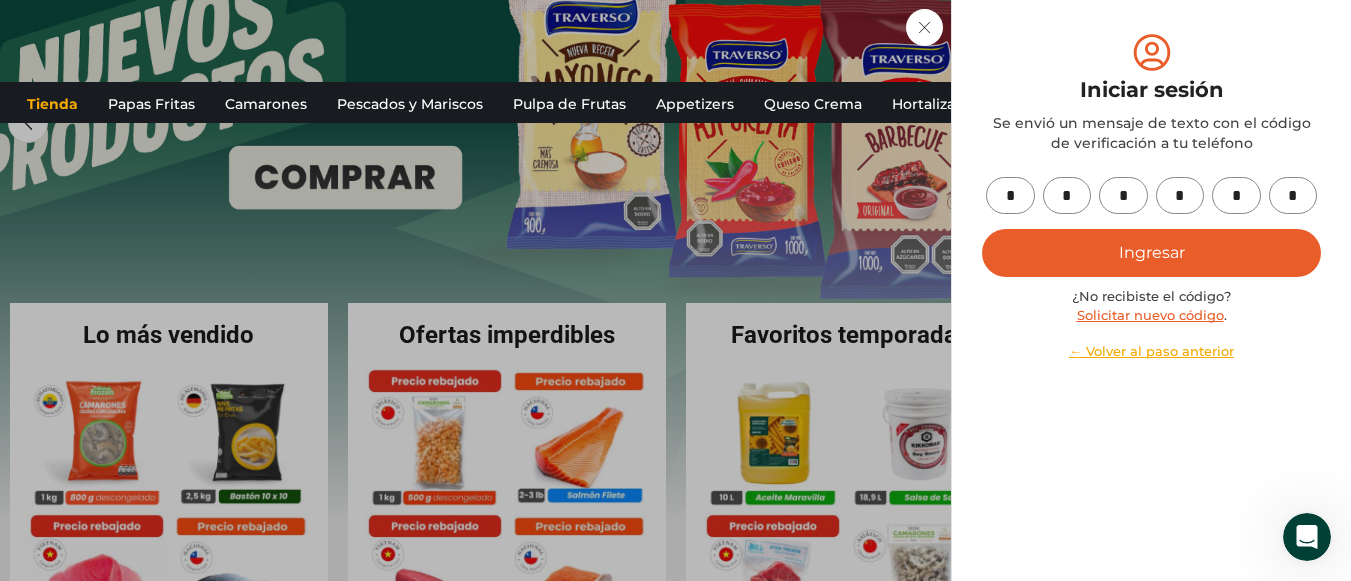 type on "*" 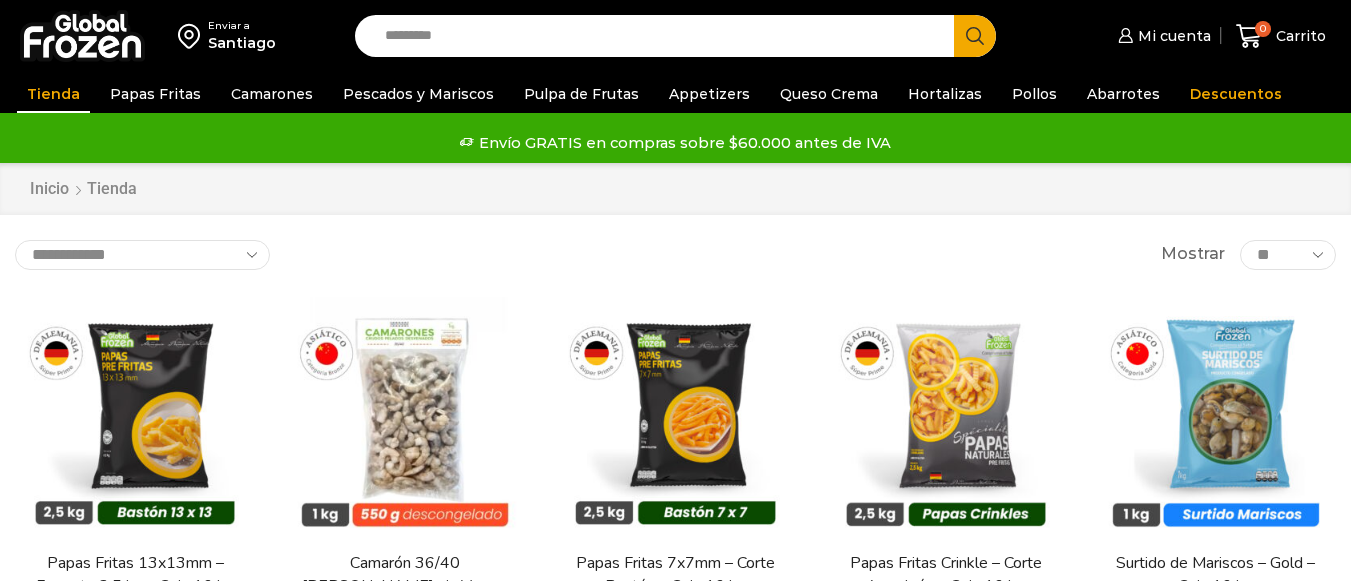 scroll, scrollTop: 0, scrollLeft: 0, axis: both 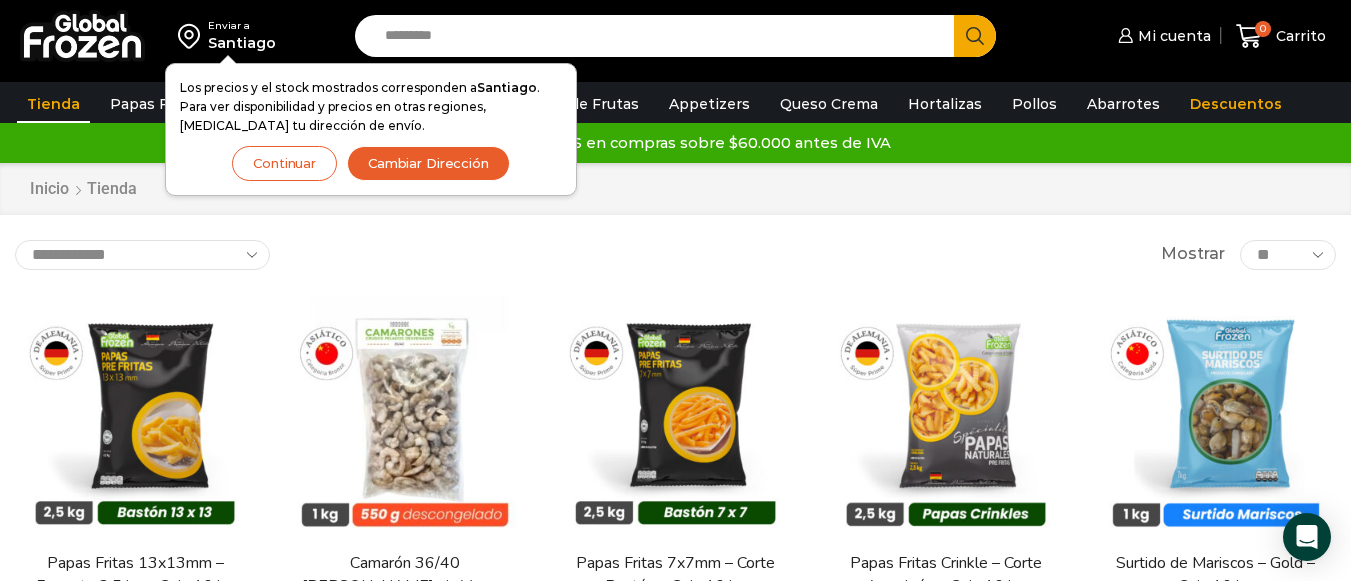 click on "Search input
Search" at bounding box center (675, 36) 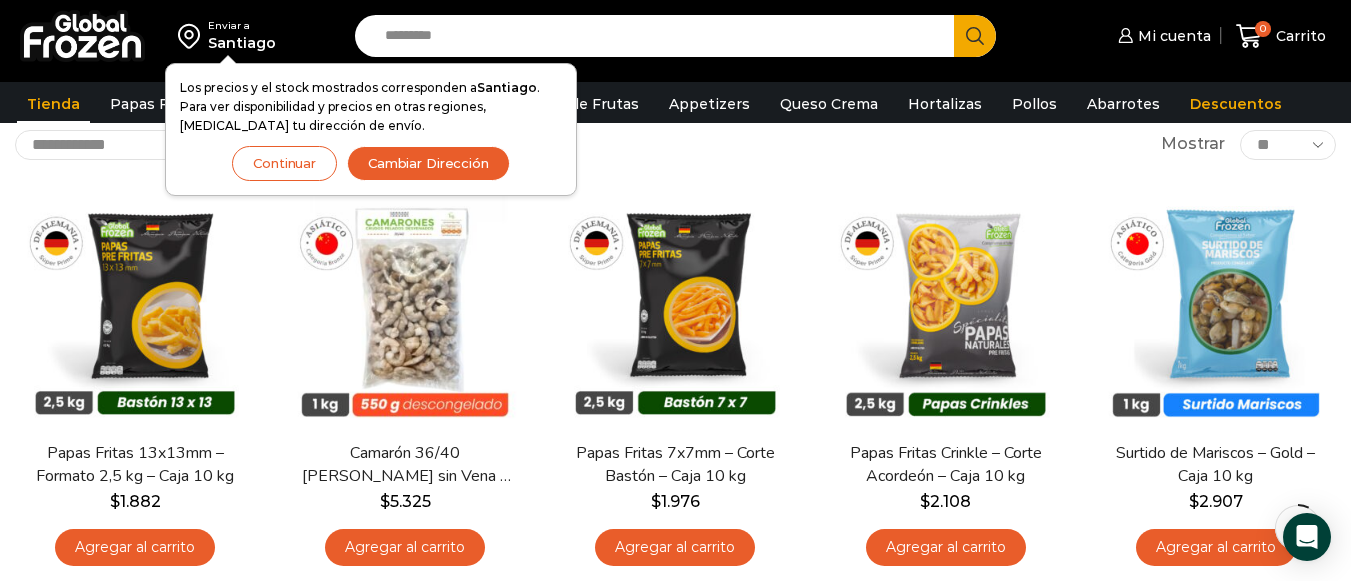 scroll, scrollTop: 160, scrollLeft: 0, axis: vertical 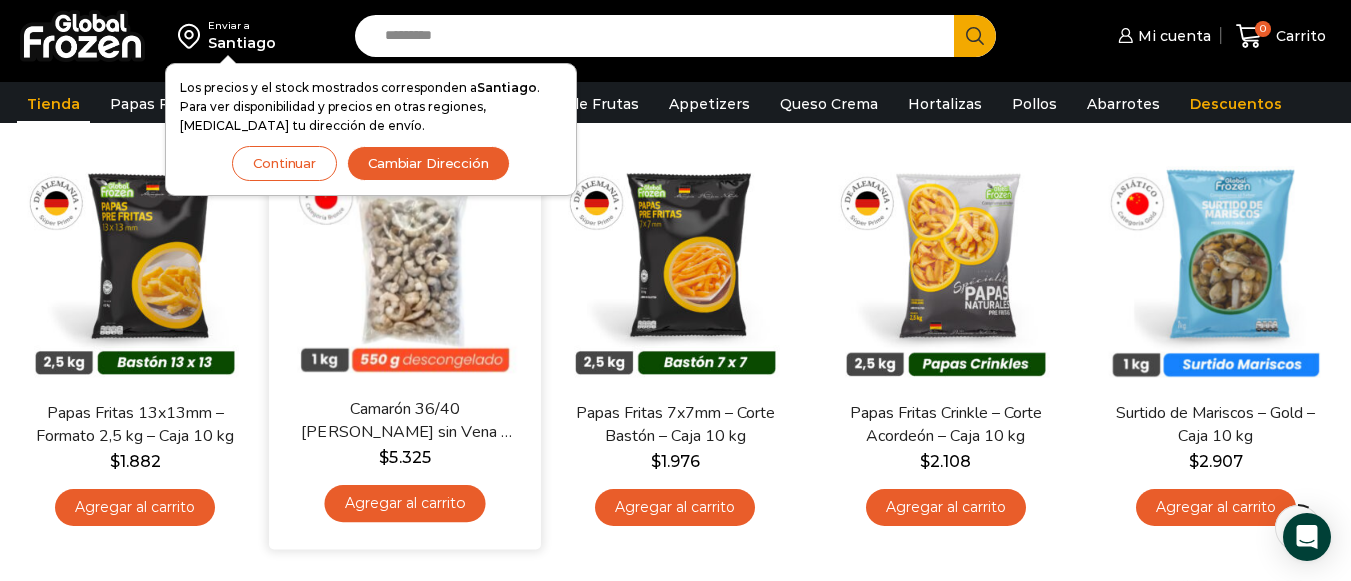 click on "Hay stock
Vista Rápida
Camarón 36/40 Crudo Pelado sin Vena – Bronze – Caja 10 kg
$ 5.325
Agregar al carrito" at bounding box center (405, 337) 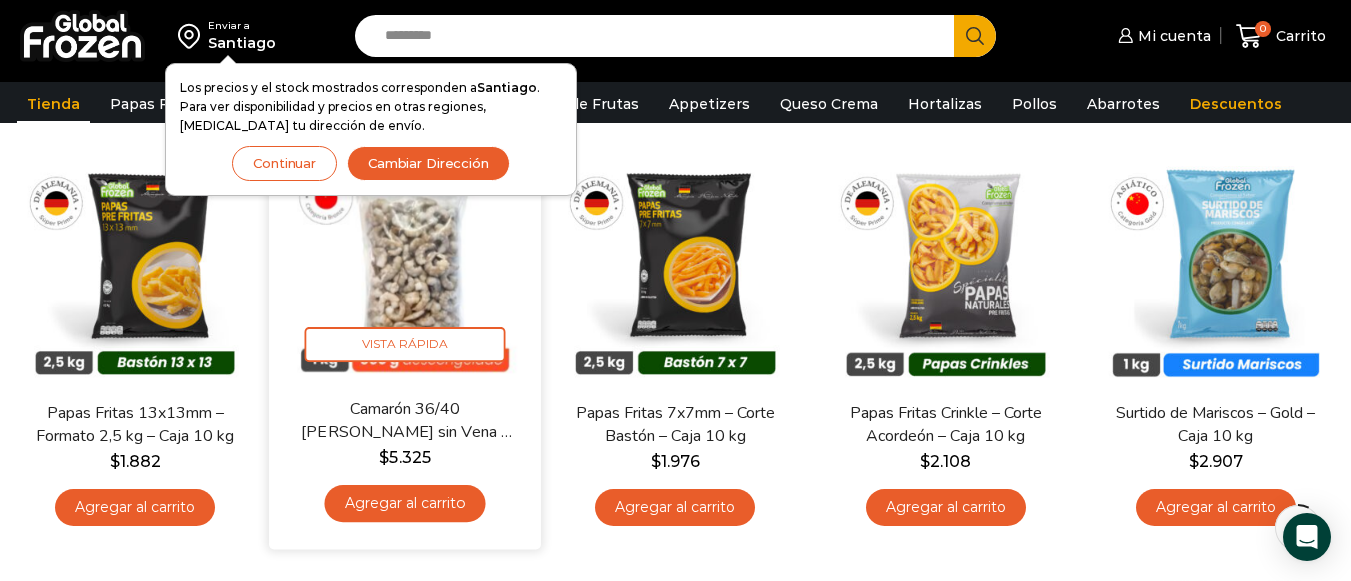 click at bounding box center [405, 261] 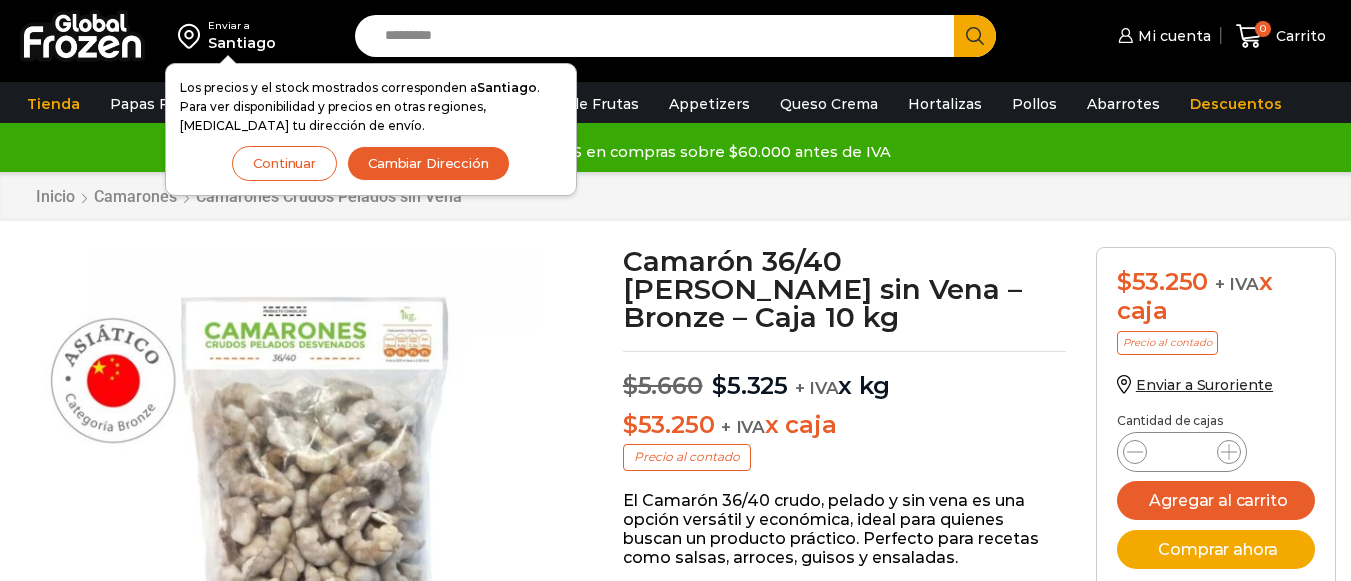 scroll, scrollTop: 1, scrollLeft: 0, axis: vertical 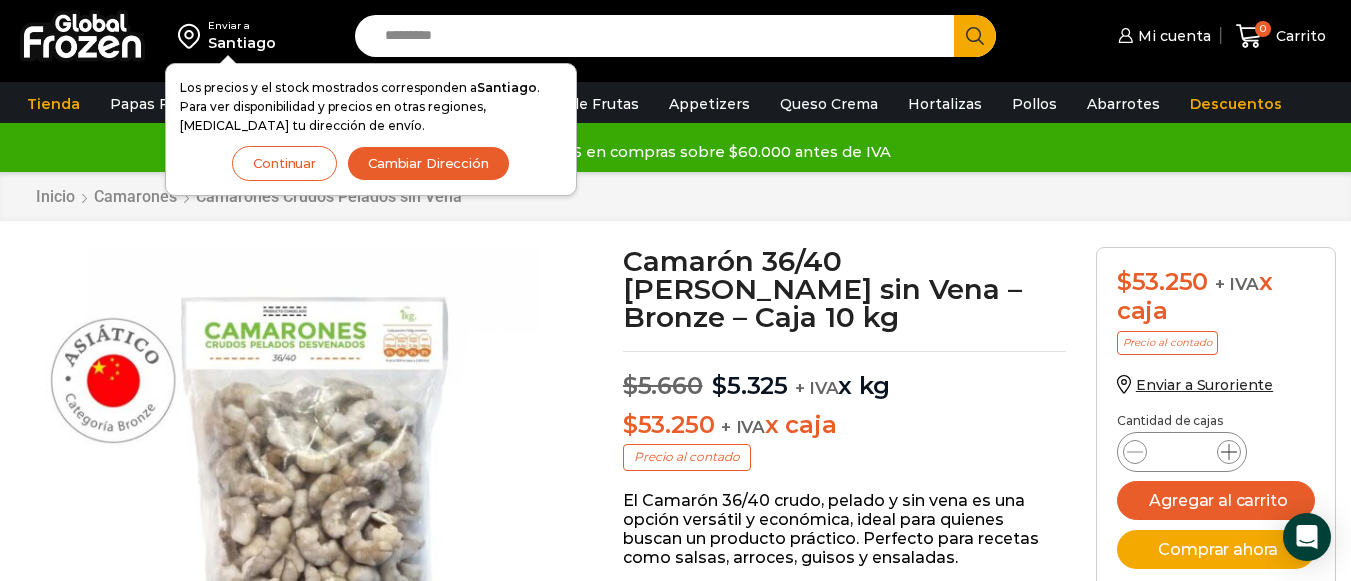 drag, startPoint x: 0, startPoint y: 0, endPoint x: 1225, endPoint y: 451, distance: 1305.3834 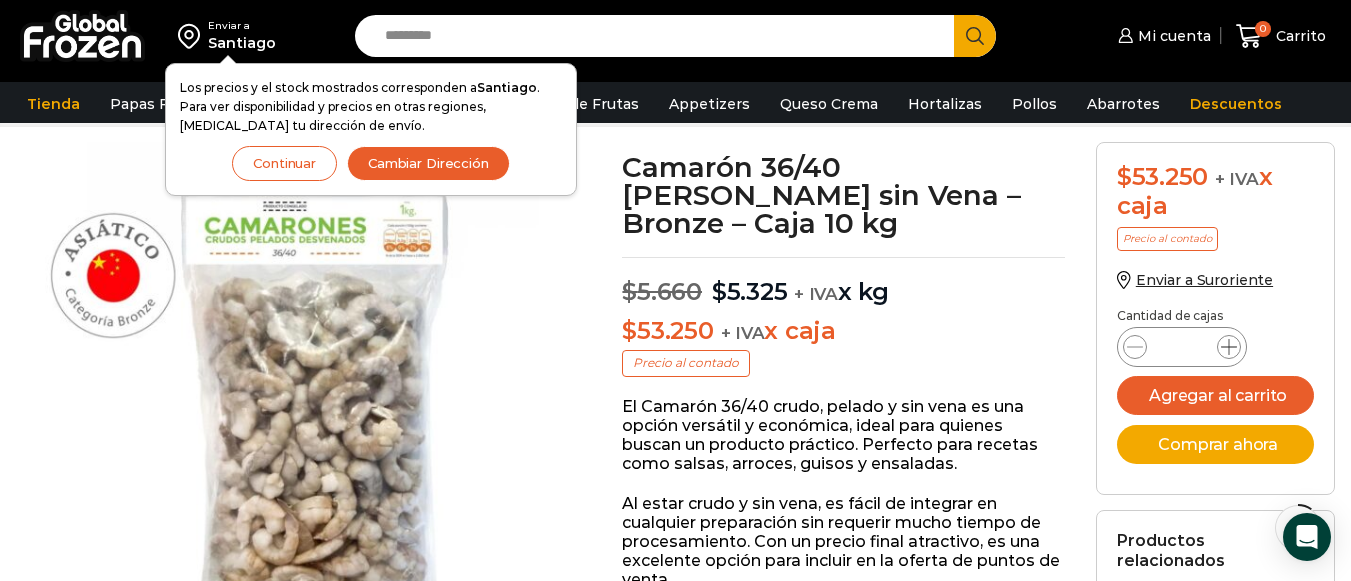 scroll, scrollTop: 0, scrollLeft: 0, axis: both 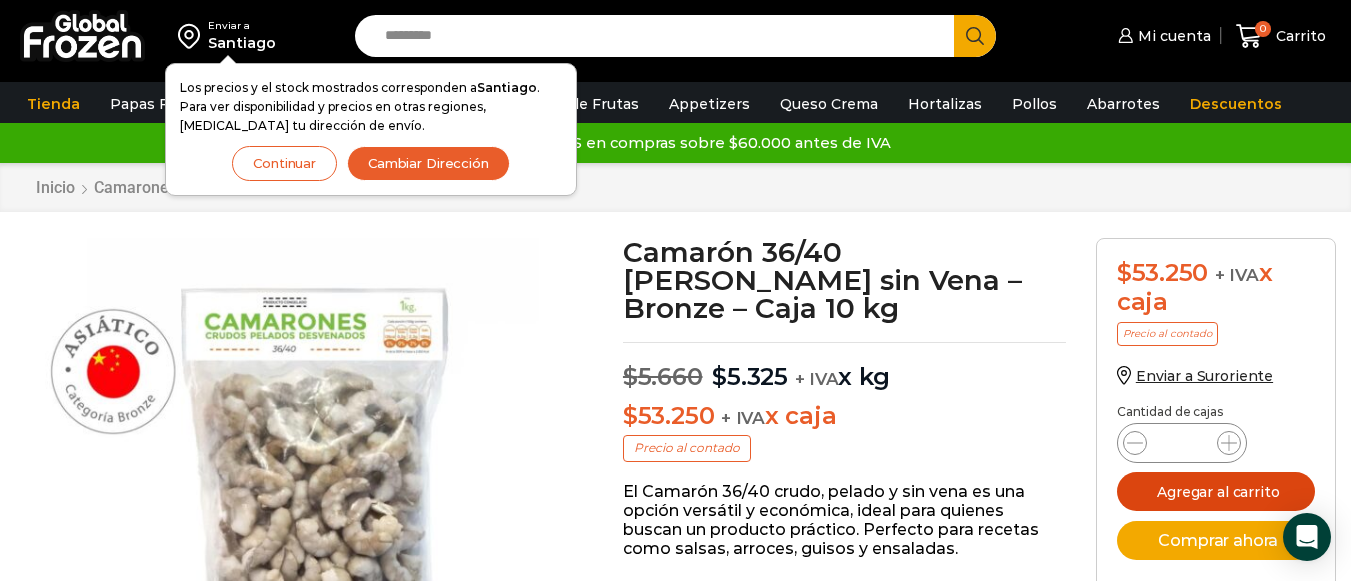click on "Agregar al carrito" at bounding box center [1216, 491] 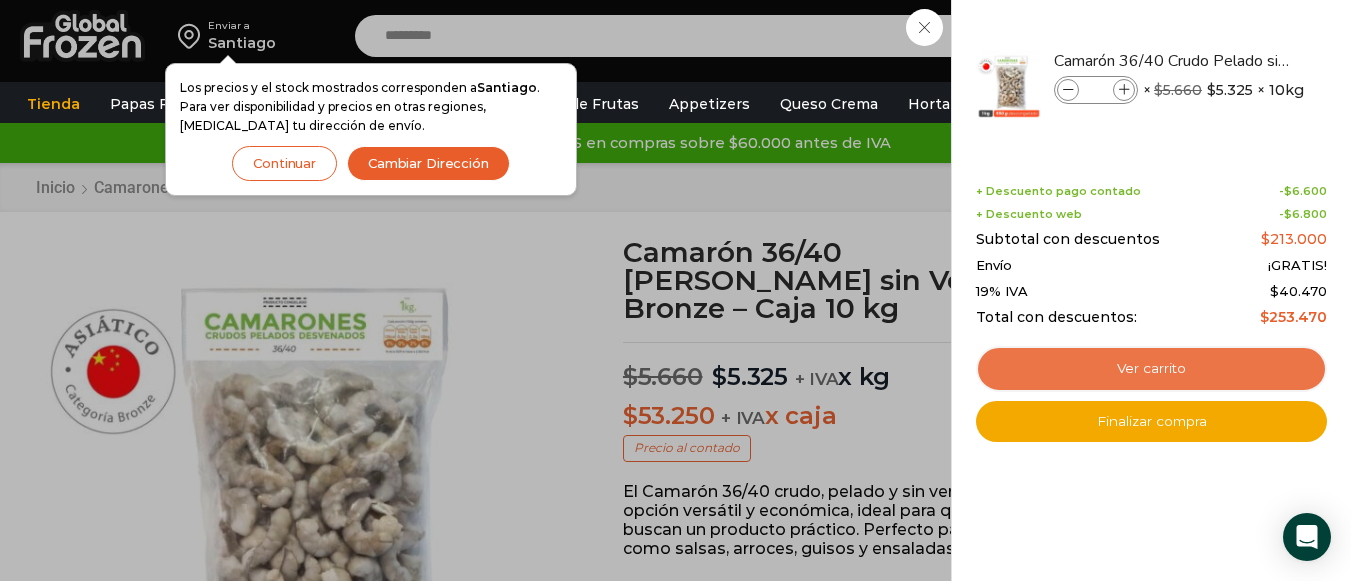 click on "Ver carrito" at bounding box center [1151, 369] 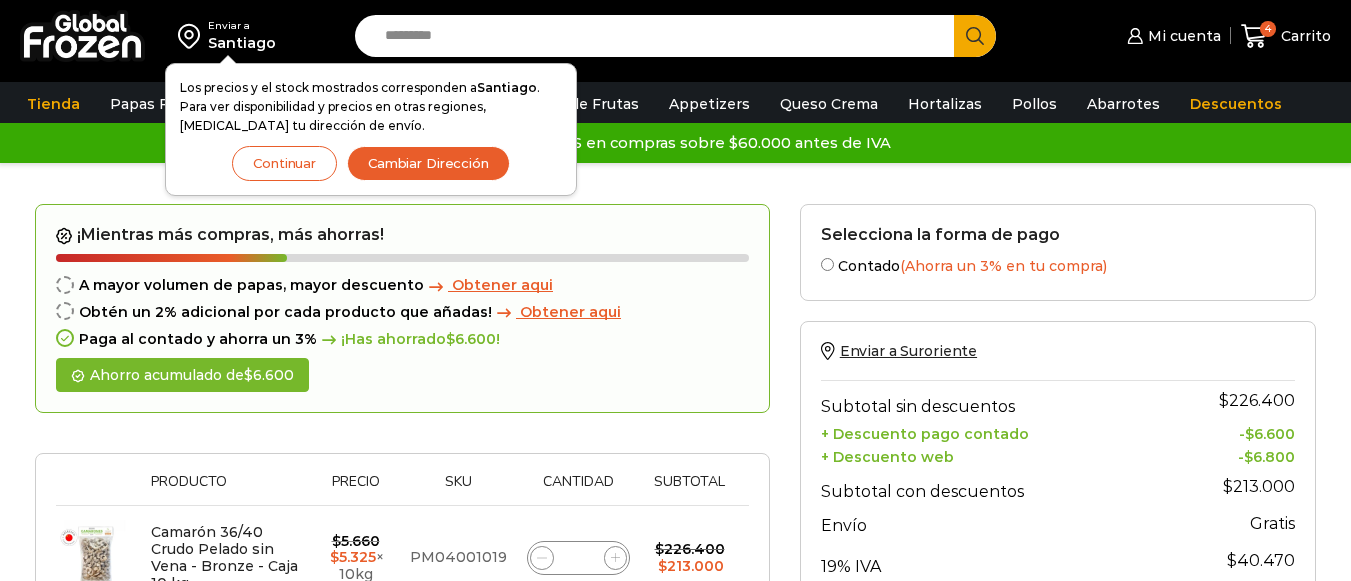 scroll, scrollTop: 0, scrollLeft: 0, axis: both 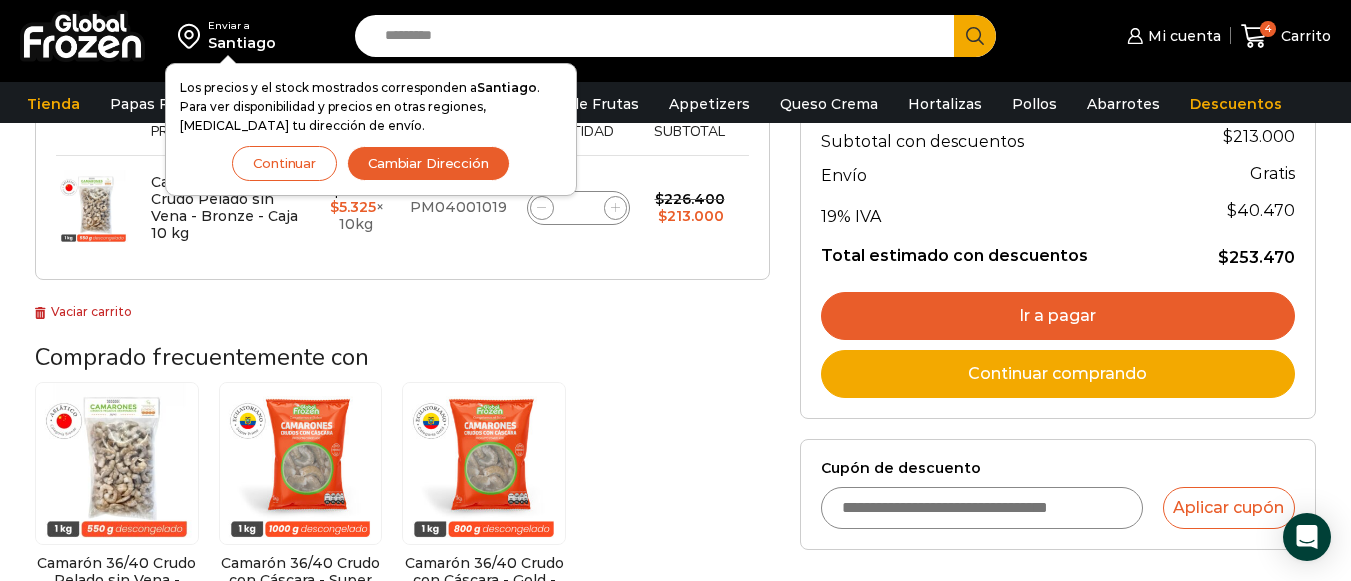 click on "Cupón de descuento" at bounding box center [982, 508] 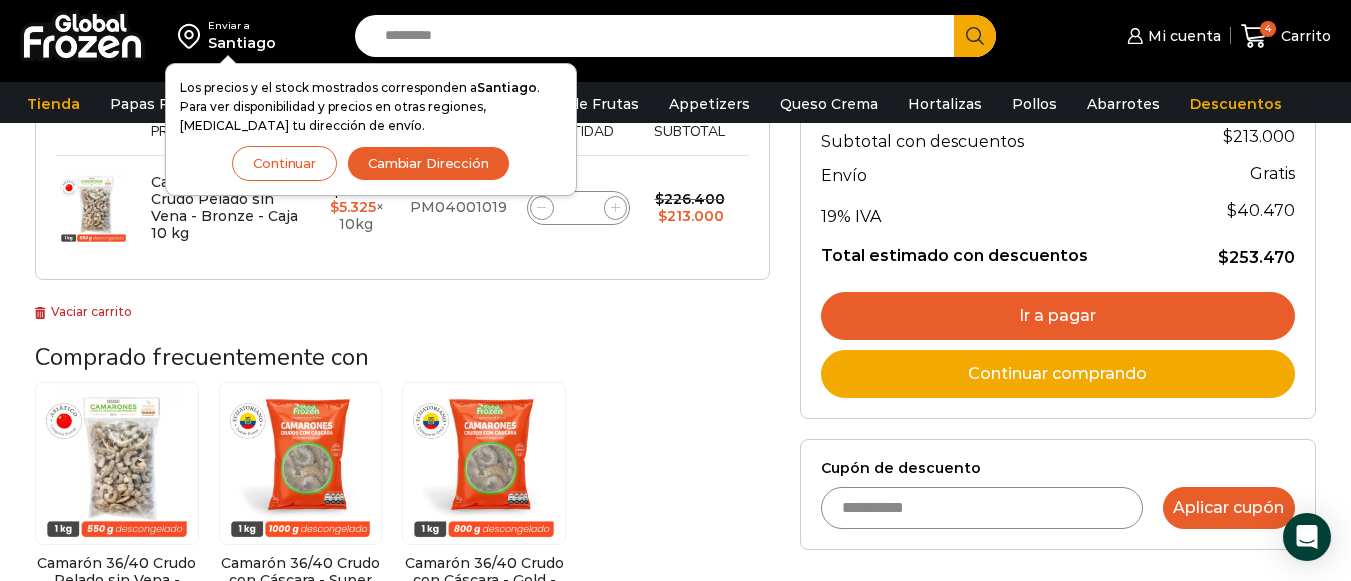 type on "**********" 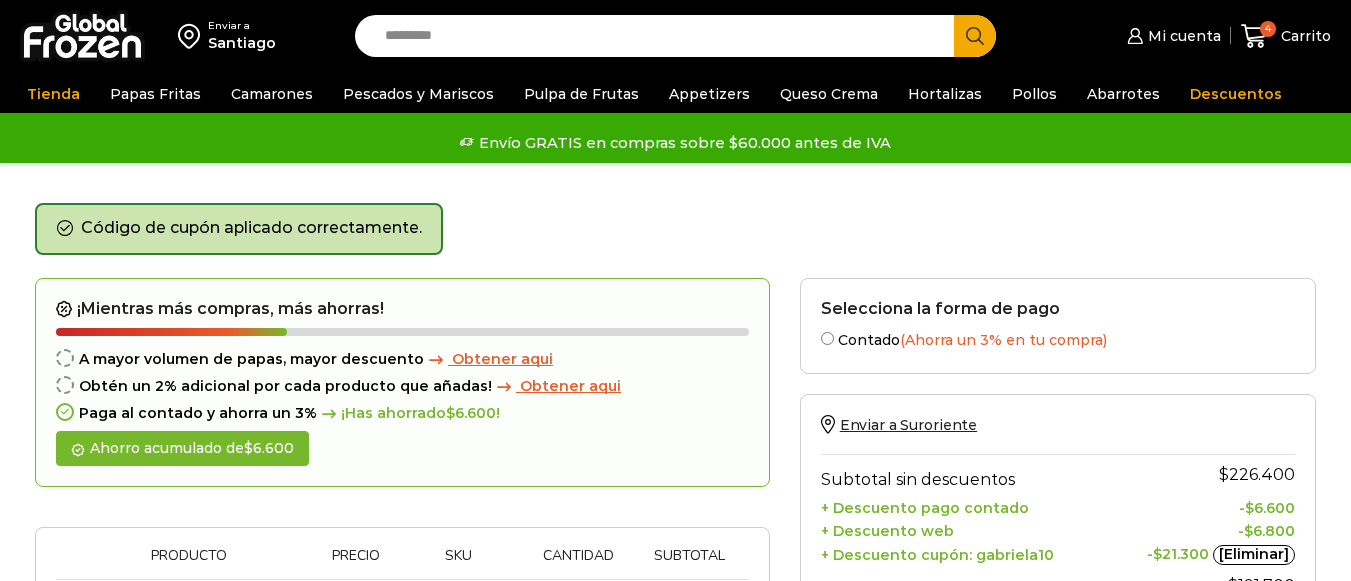 scroll, scrollTop: 0, scrollLeft: 0, axis: both 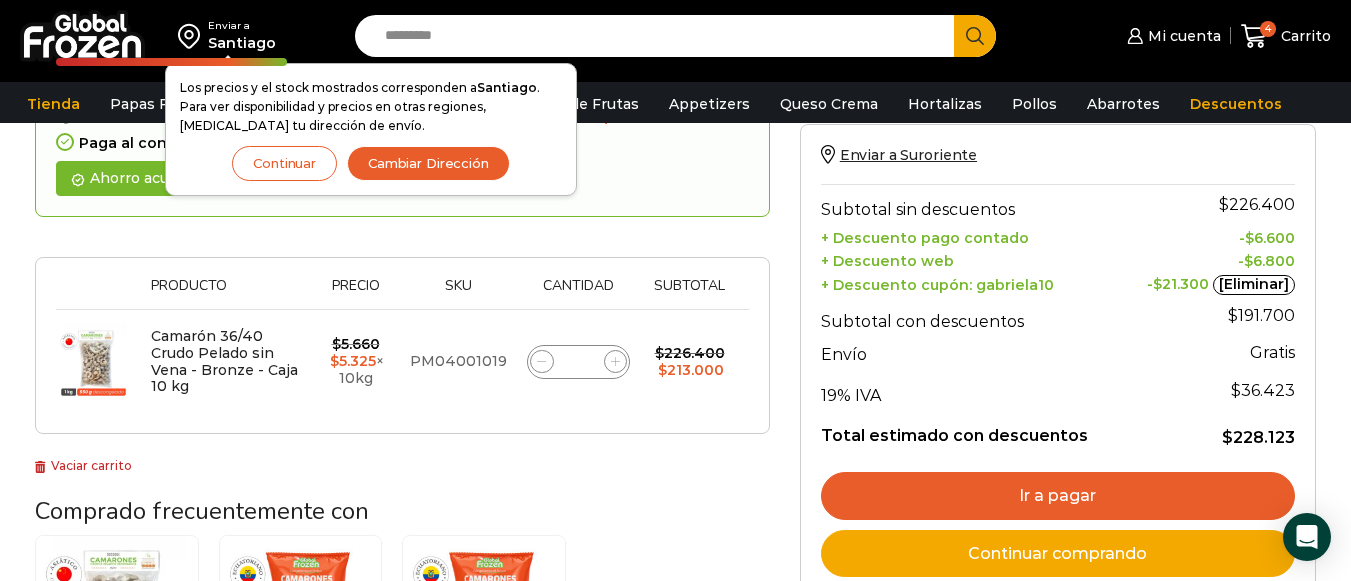 click 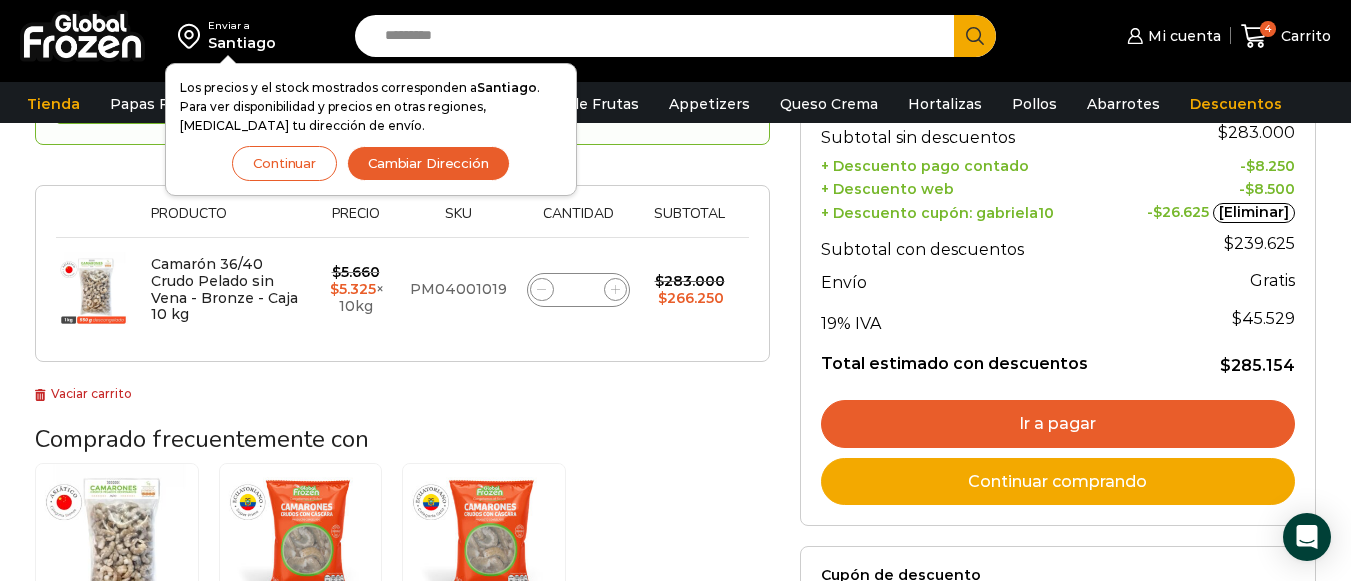 scroll, scrollTop: 353, scrollLeft: 0, axis: vertical 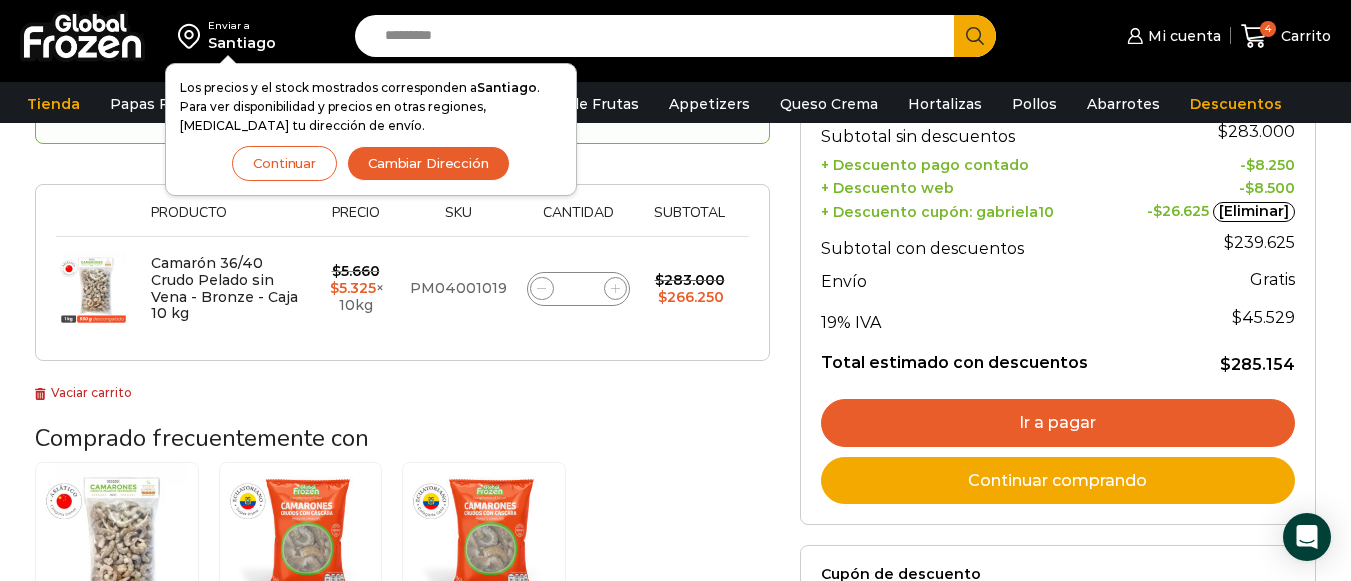 click on "Ir a pagar" at bounding box center (1058, 423) 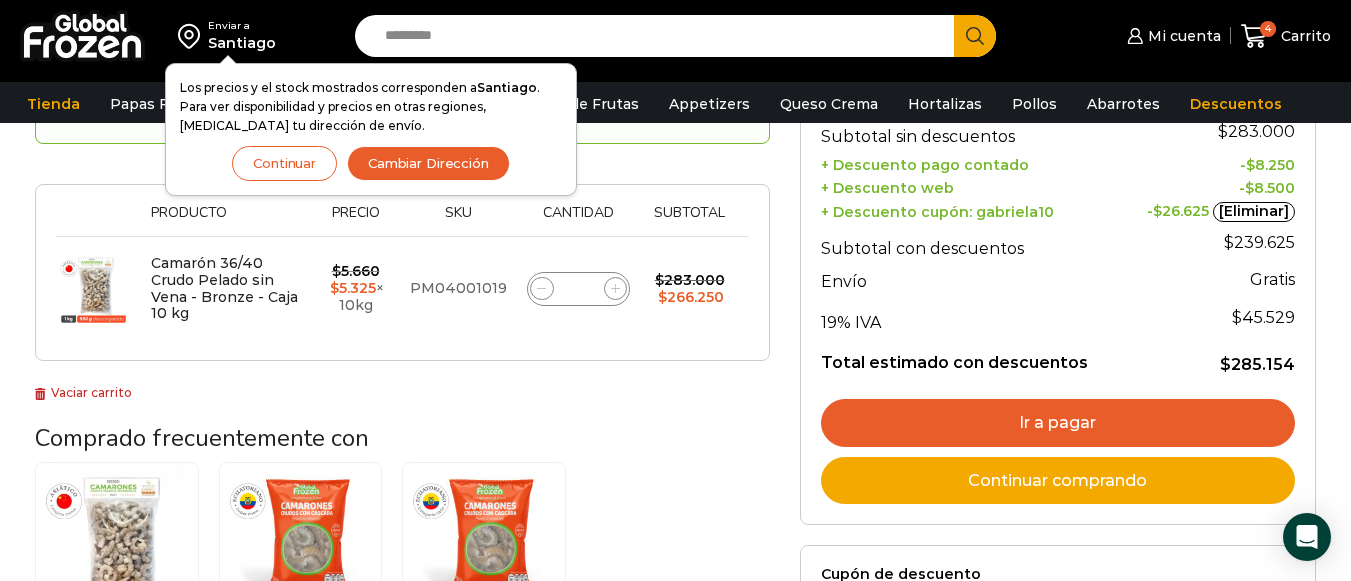 click on "Ir a pagar" at bounding box center [1058, 423] 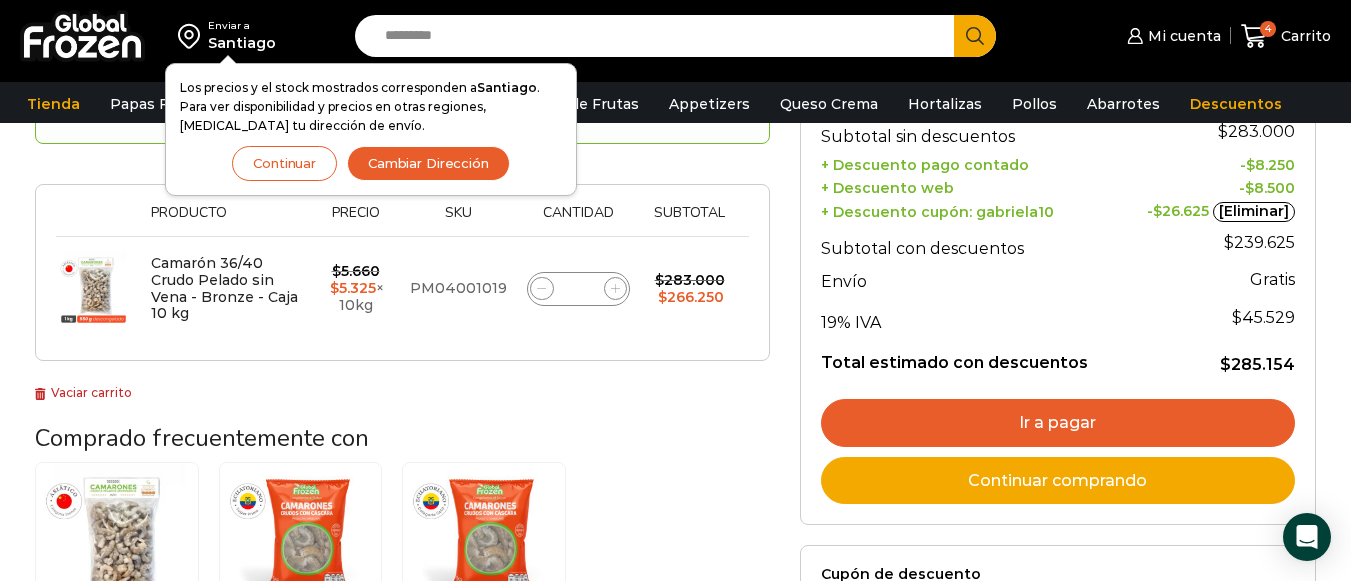 click on "Ir a pagar" at bounding box center (1058, 423) 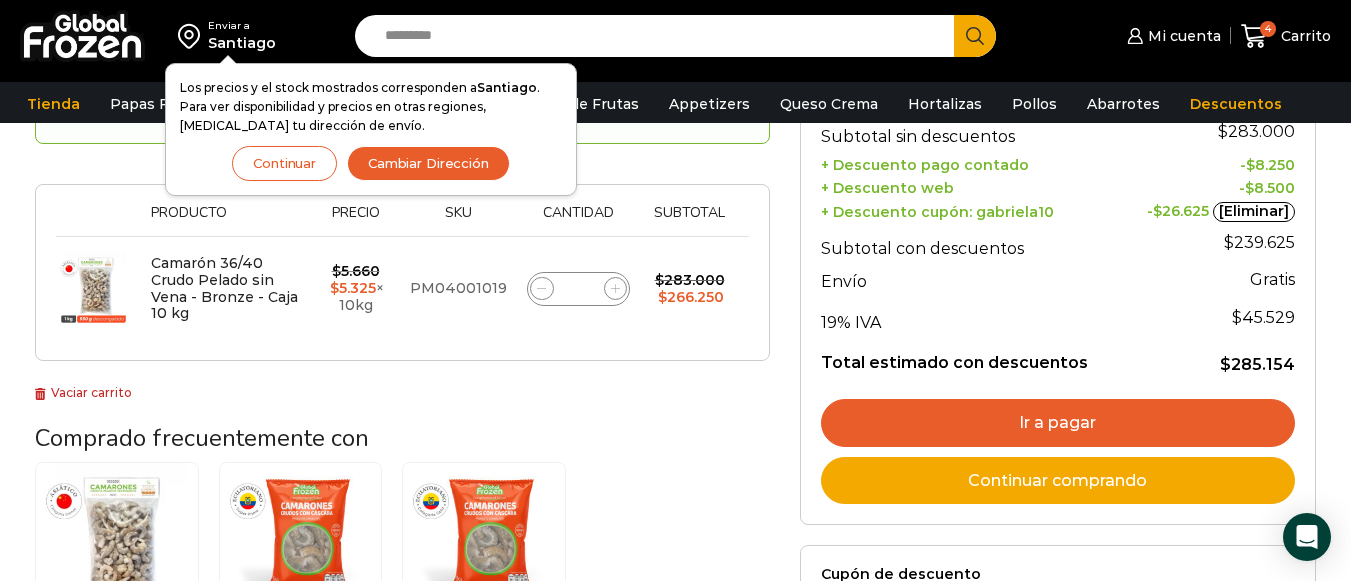 click on "Ir a pagar" at bounding box center (1058, 423) 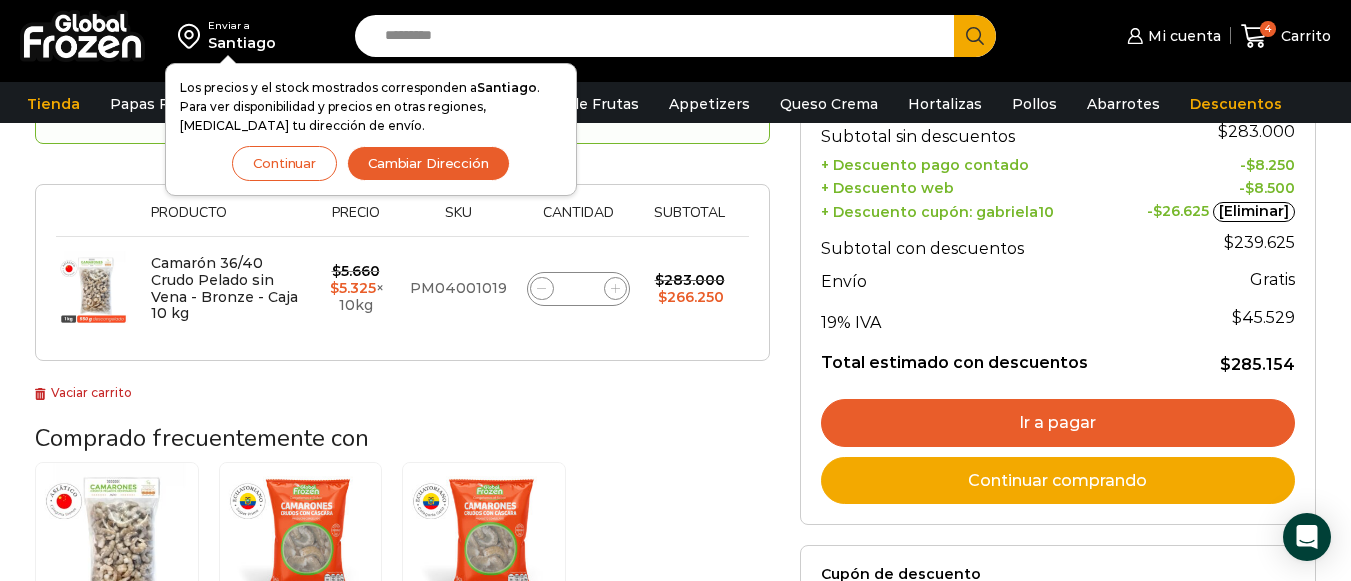 click on "Ir a pagar" at bounding box center [1058, 423] 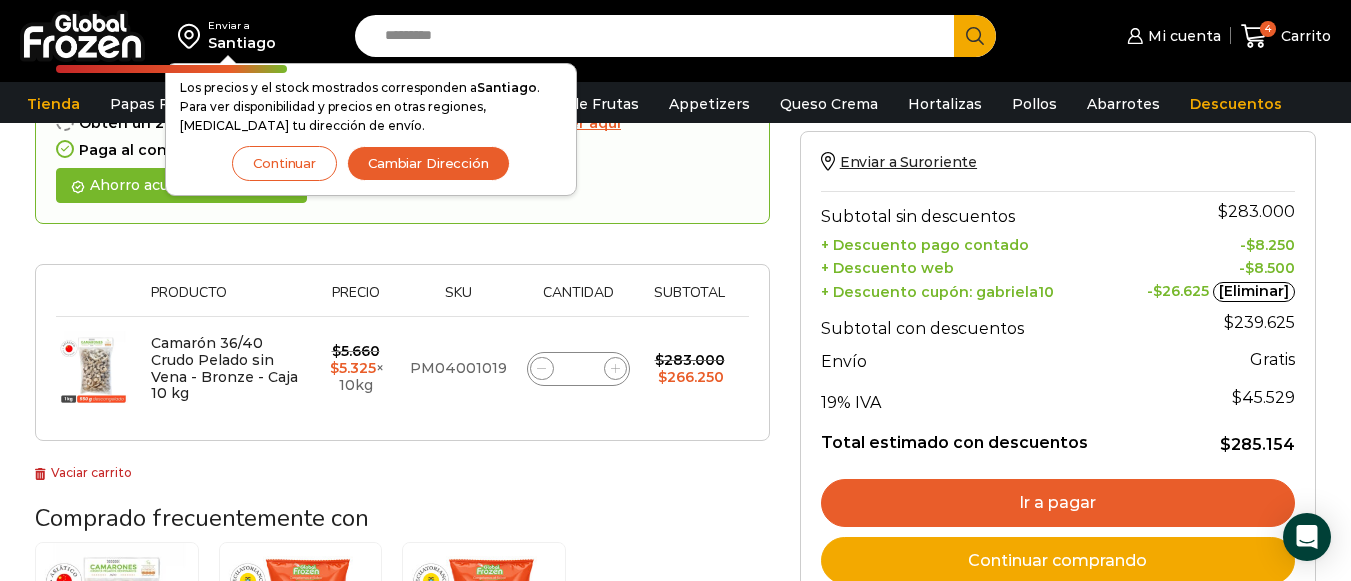 scroll, scrollTop: 233, scrollLeft: 0, axis: vertical 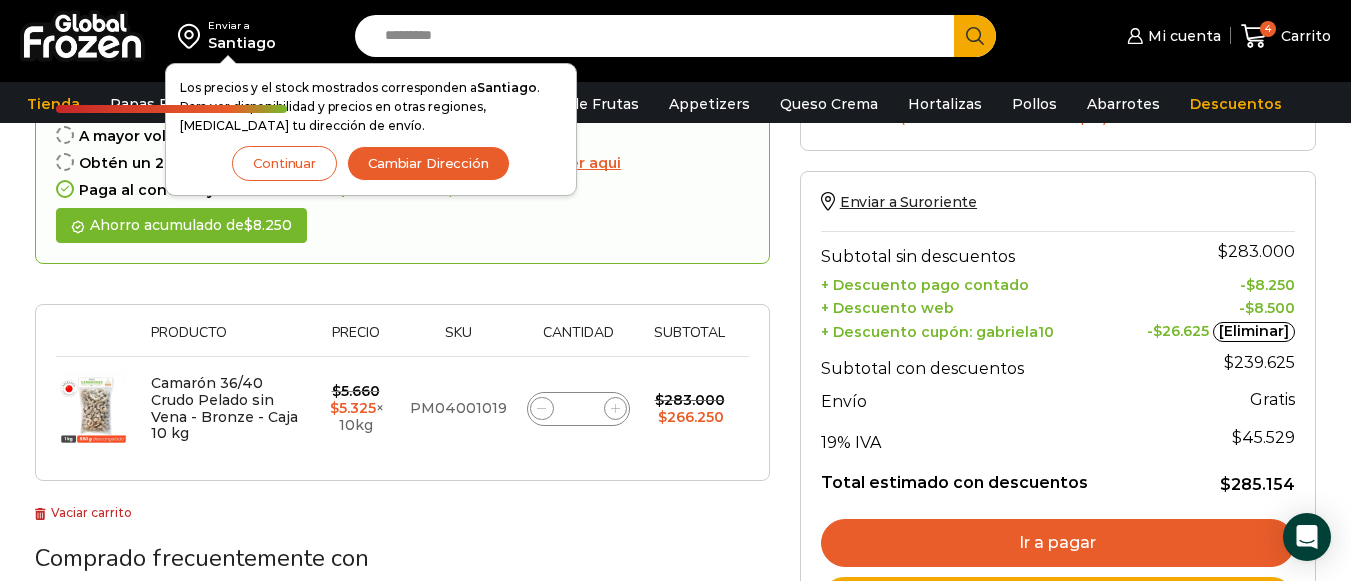 click on "Ir a pagar" at bounding box center [1058, 543] 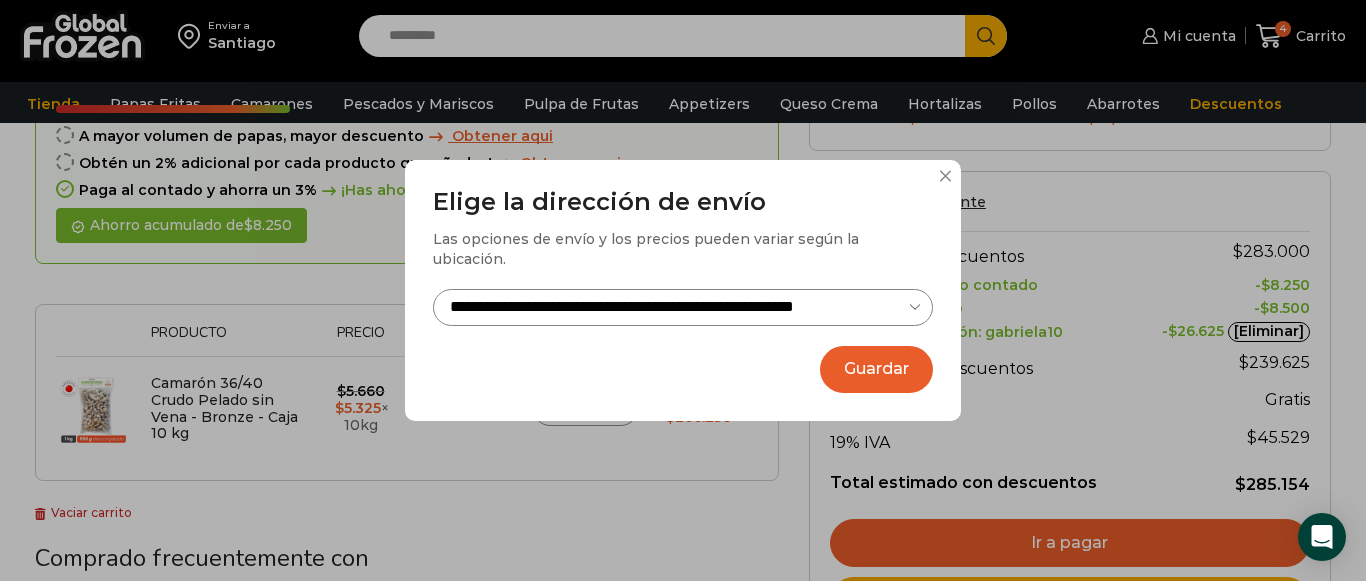 drag, startPoint x: 861, startPoint y: 364, endPoint x: 780, endPoint y: 351, distance: 82.036575 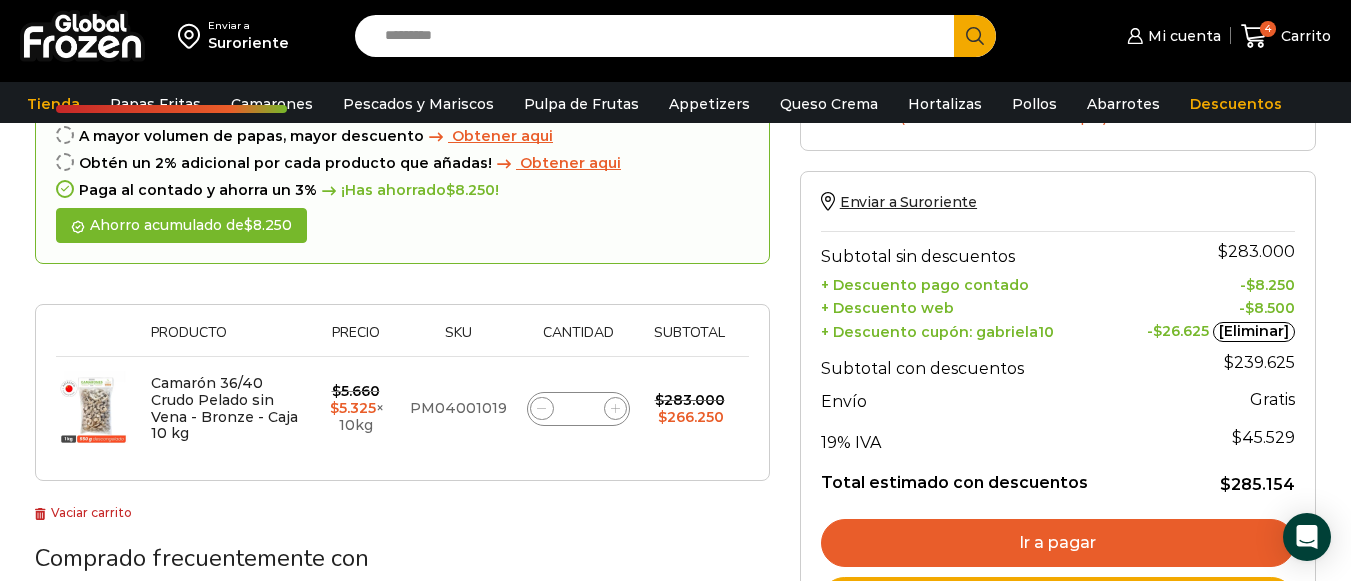 click on "Subtotal con descuentos" at bounding box center (976, 363) 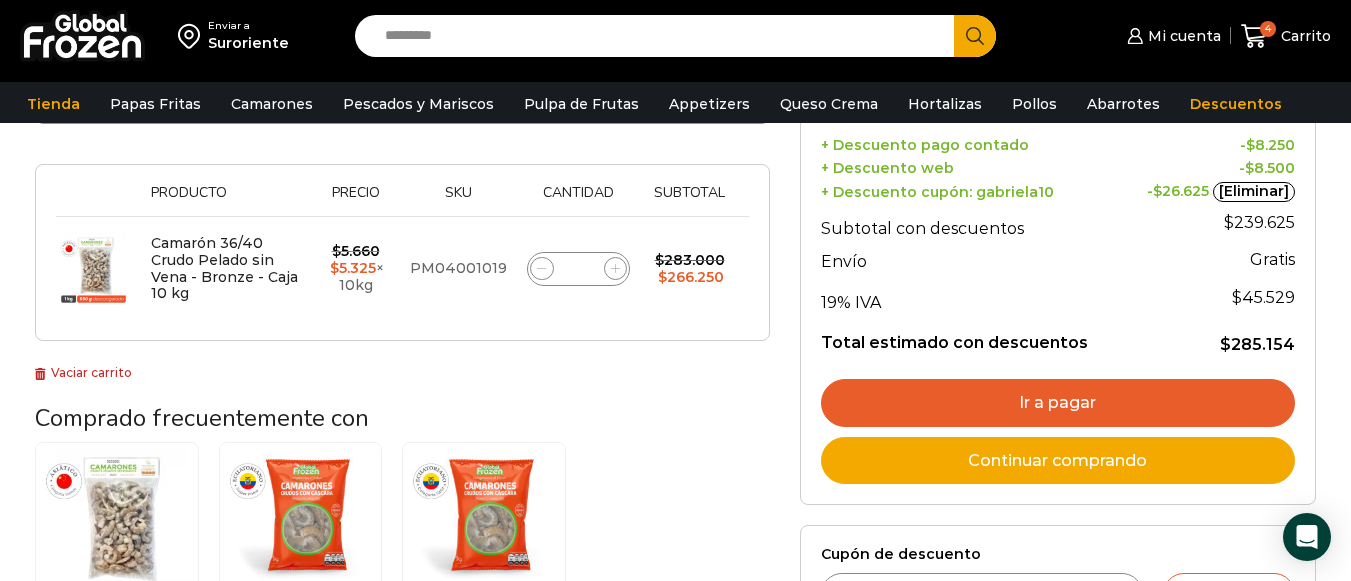 scroll, scrollTop: 393, scrollLeft: 0, axis: vertical 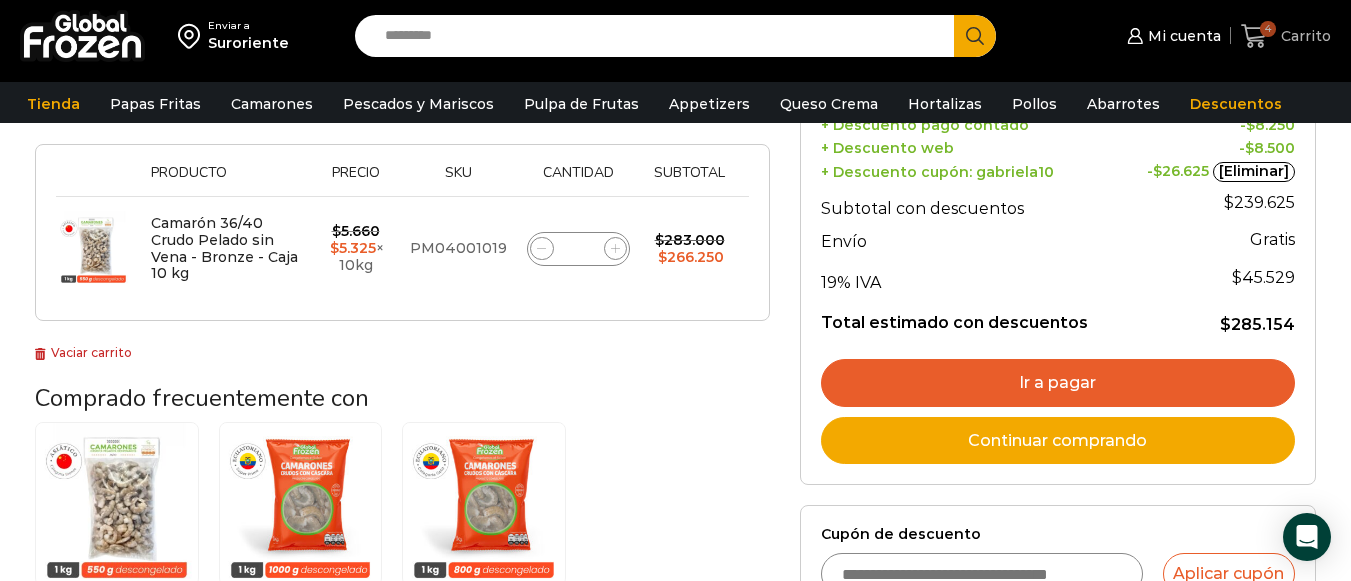 click on "Carrito" at bounding box center (1303, 36) 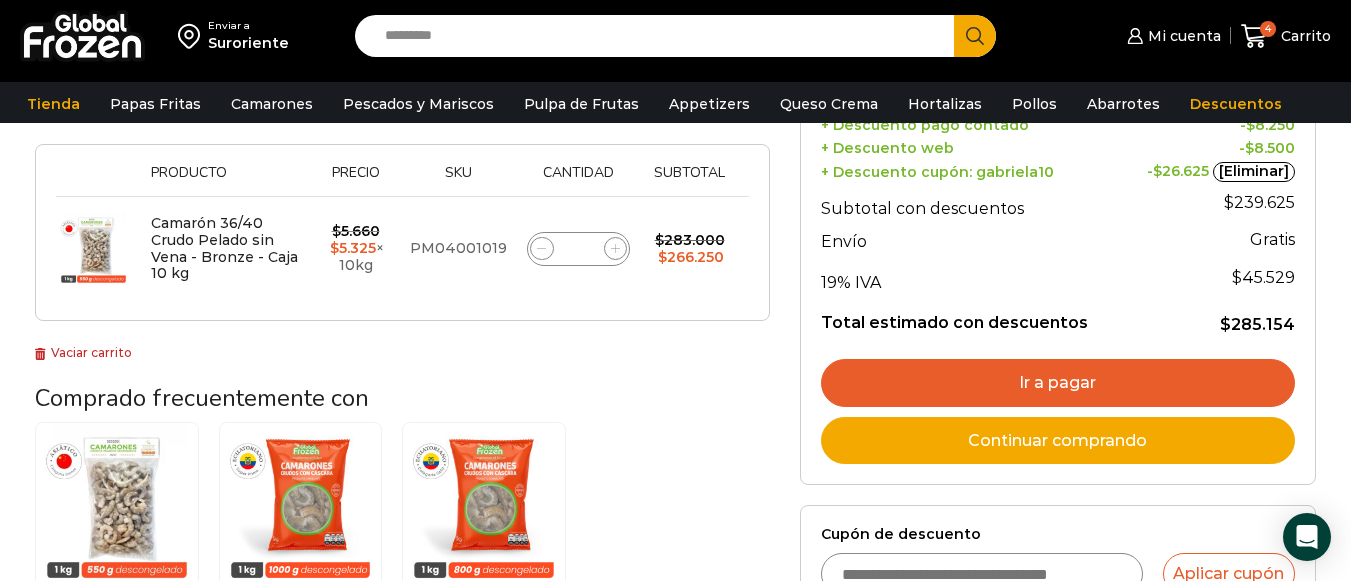 click on "Ir a pagar" at bounding box center (1058, 383) 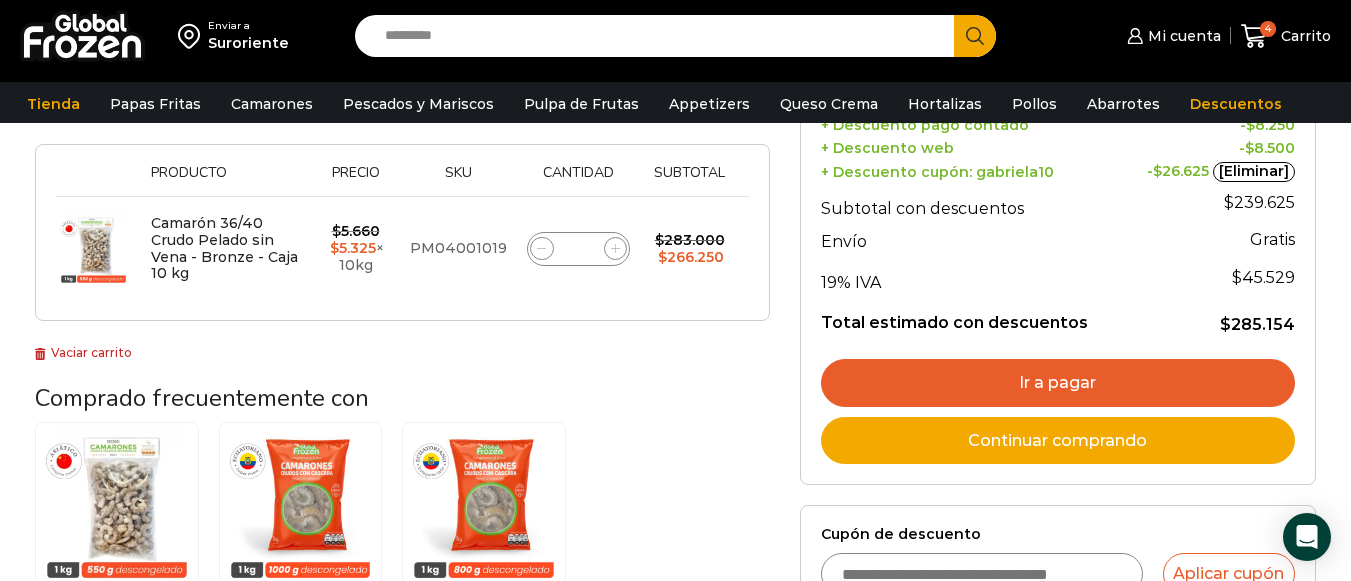click on "Ir a pagar" at bounding box center [1058, 383] 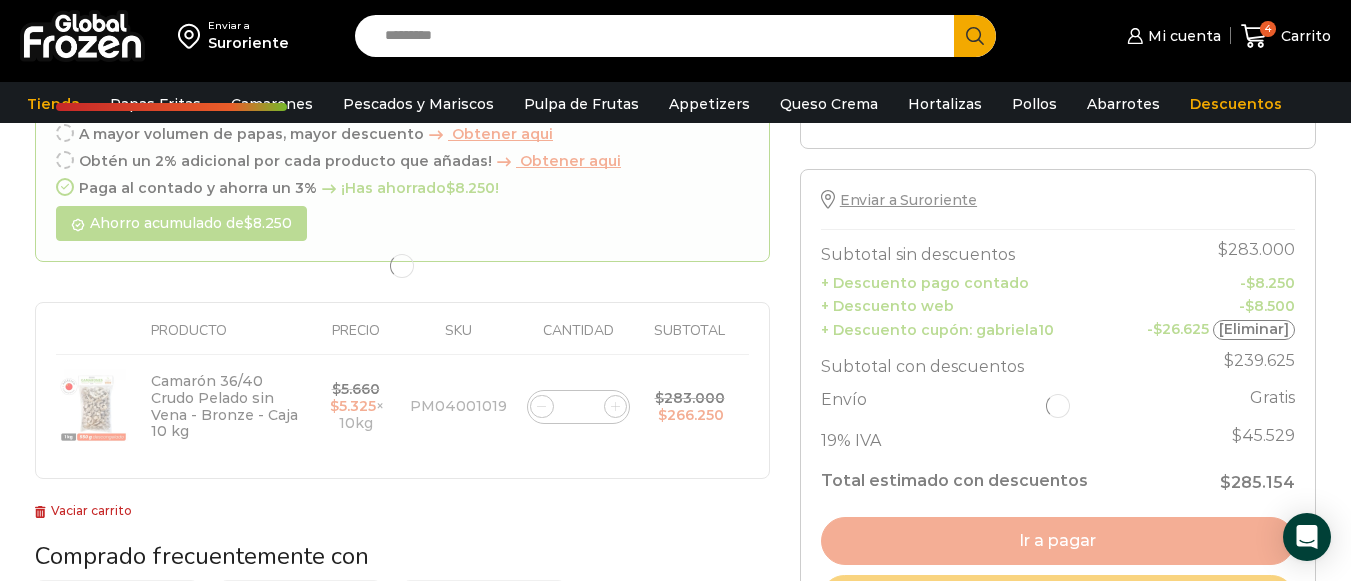 scroll, scrollTop: 234, scrollLeft: 0, axis: vertical 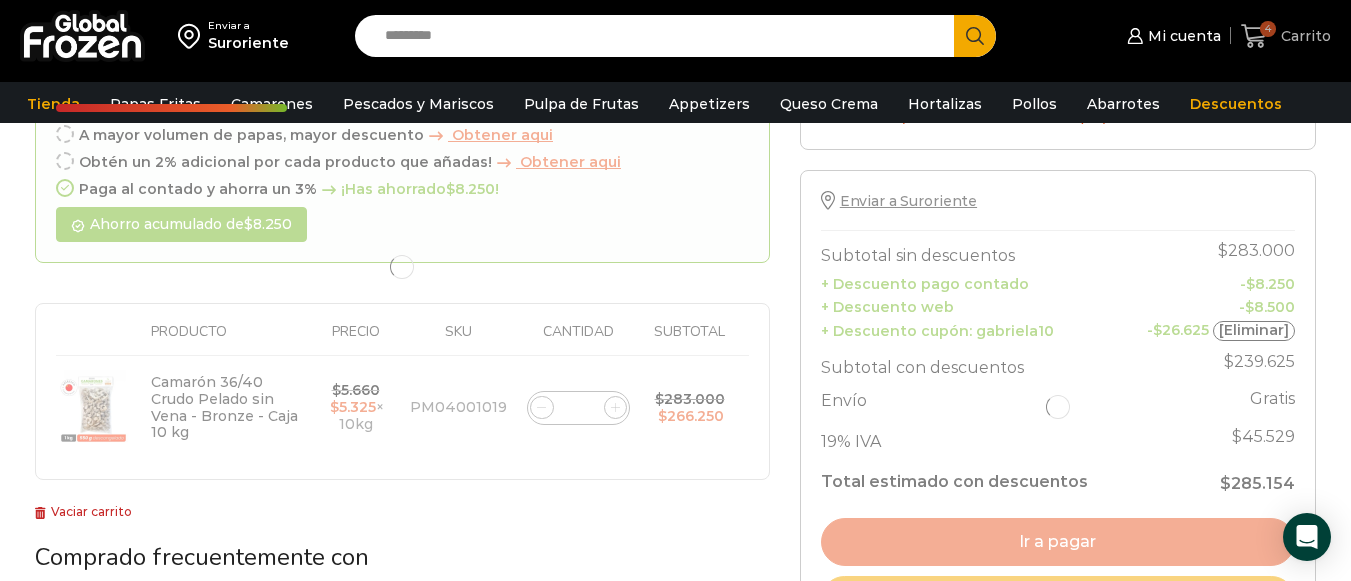 click on "Carrito" at bounding box center [1303, 36] 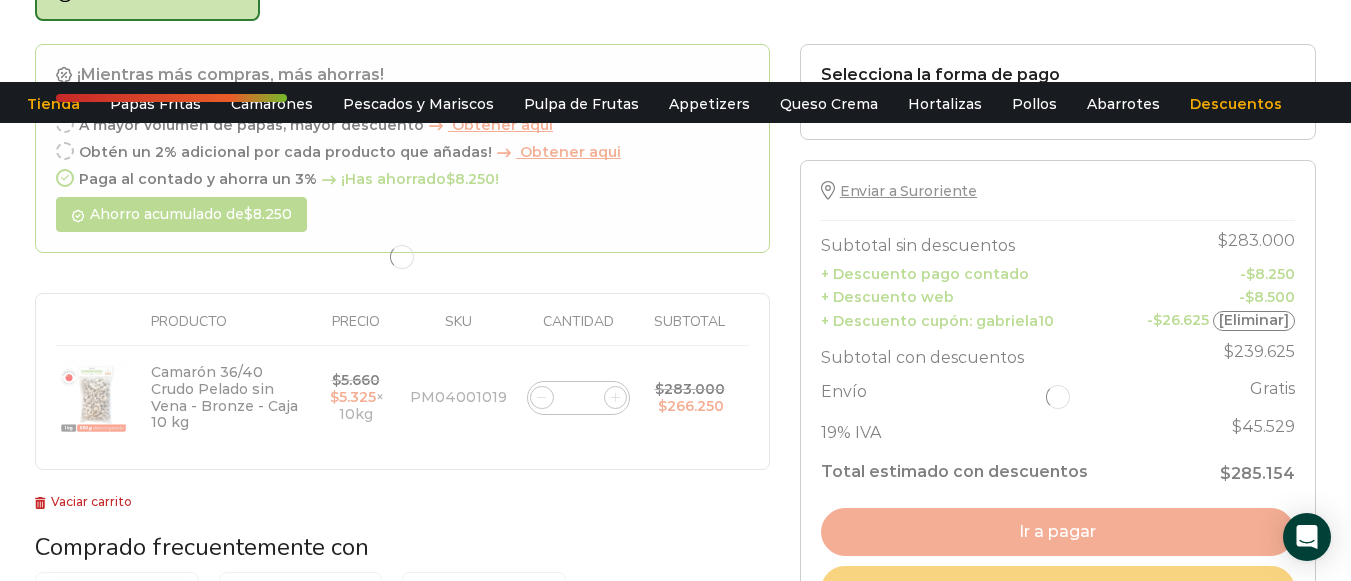 scroll, scrollTop: 0, scrollLeft: 0, axis: both 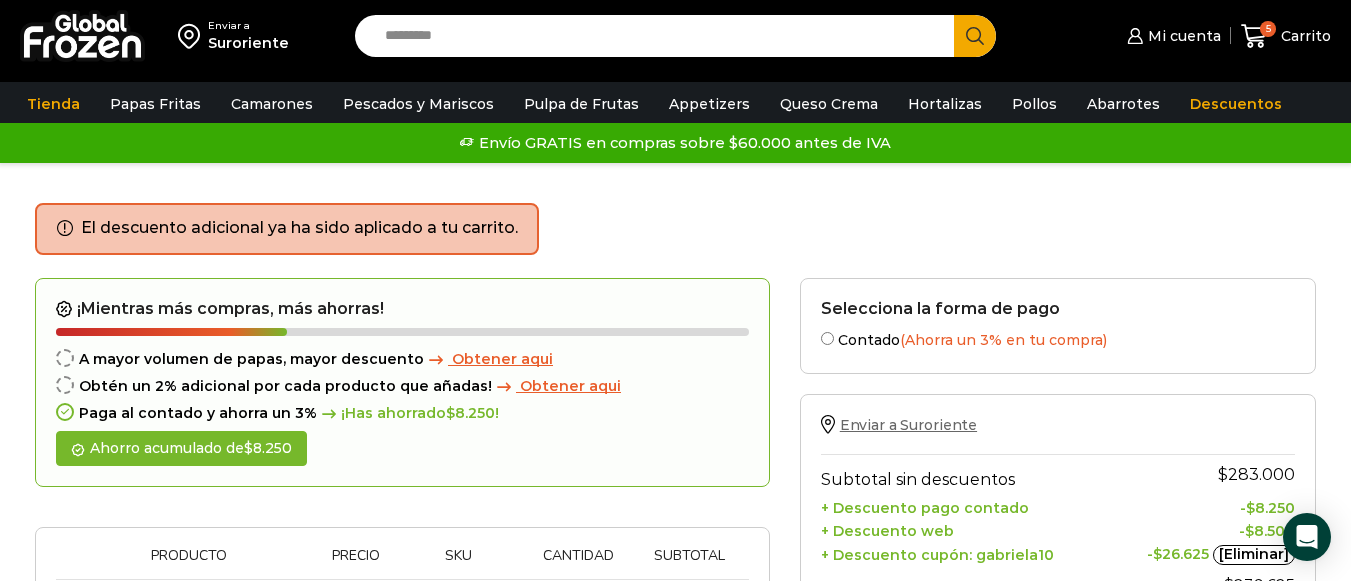 click on "Enviar a Suroriente" at bounding box center (908, 425) 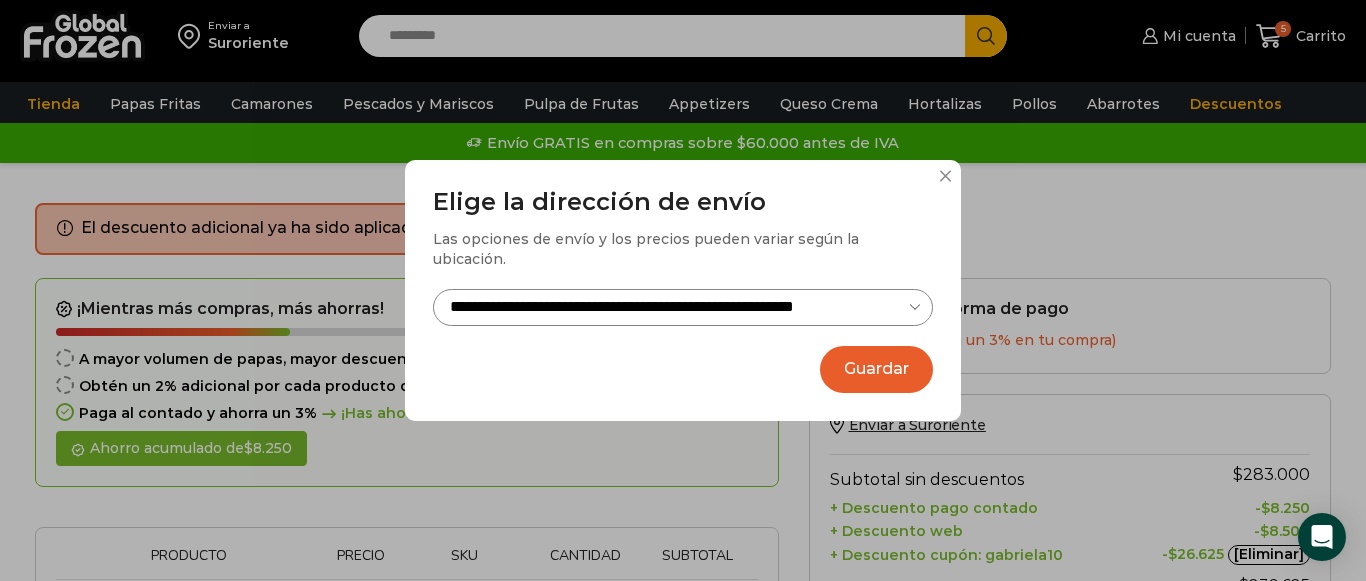 click on "Guardar" at bounding box center (876, 369) 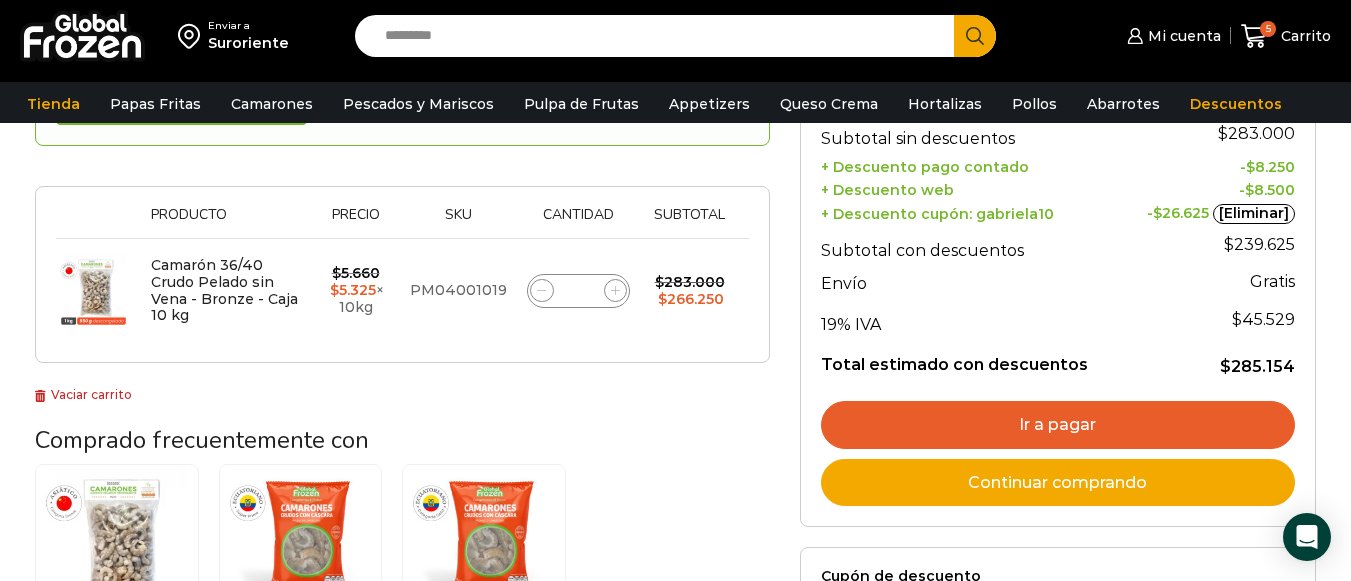 scroll, scrollTop: 354, scrollLeft: 0, axis: vertical 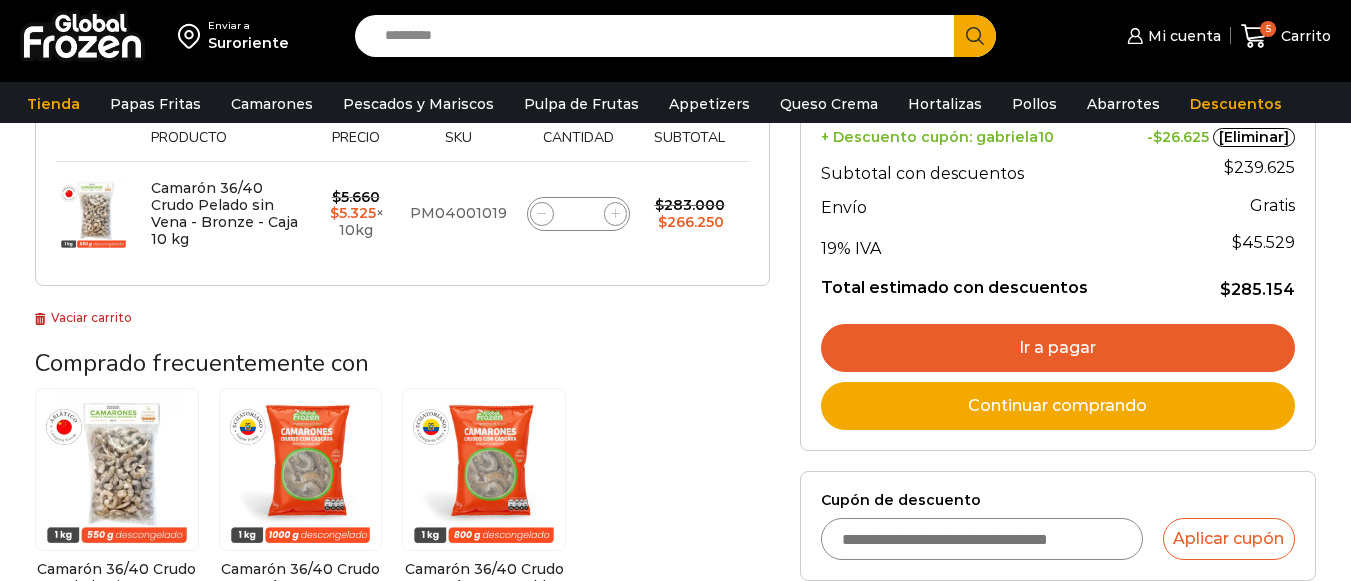 click on "Enviar a Suroriente
Subtotal sin descuentos
$ 283.000
+ Descuento pago contado
- $ 8.250
+ Descuento web
- $ 8.500
+ Descuento cupón: gabriela10
- $ 26.625   [Eliminar]
Subtotal con descuentos
$ 239.625
Envío
Gratis
Gratis
19% IVA
$ 45.529
Total estimado con descuentos
$ 285.154
Ir a pagar
Continuar comprando" at bounding box center [1058, 214] 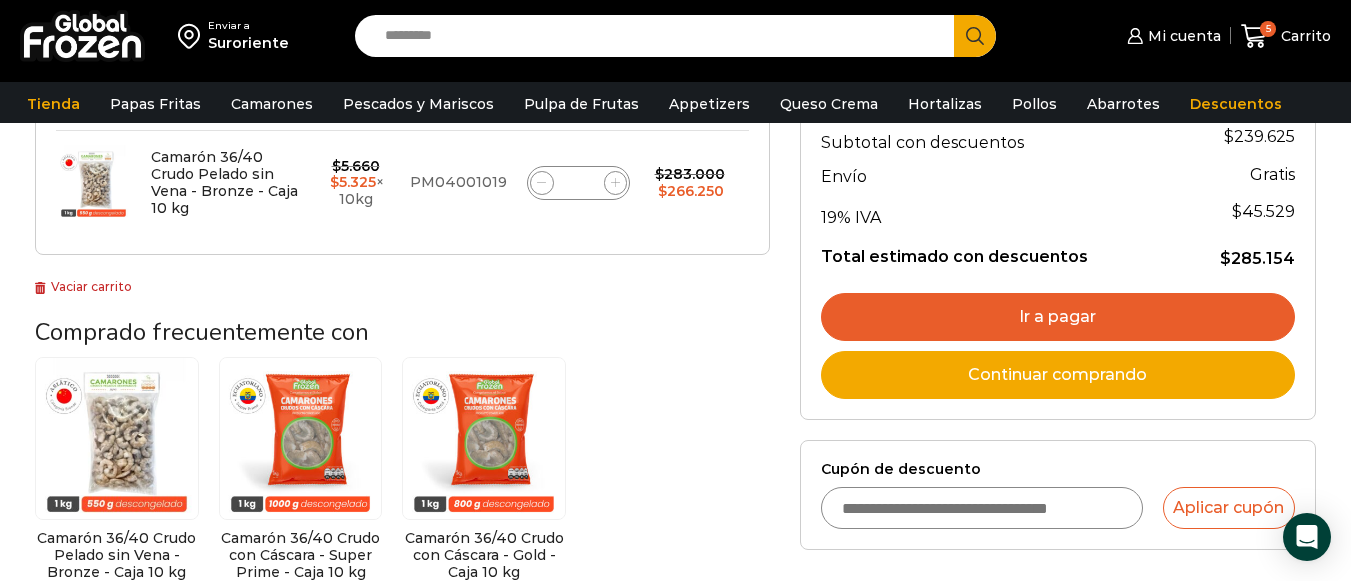 scroll, scrollTop: 382, scrollLeft: 0, axis: vertical 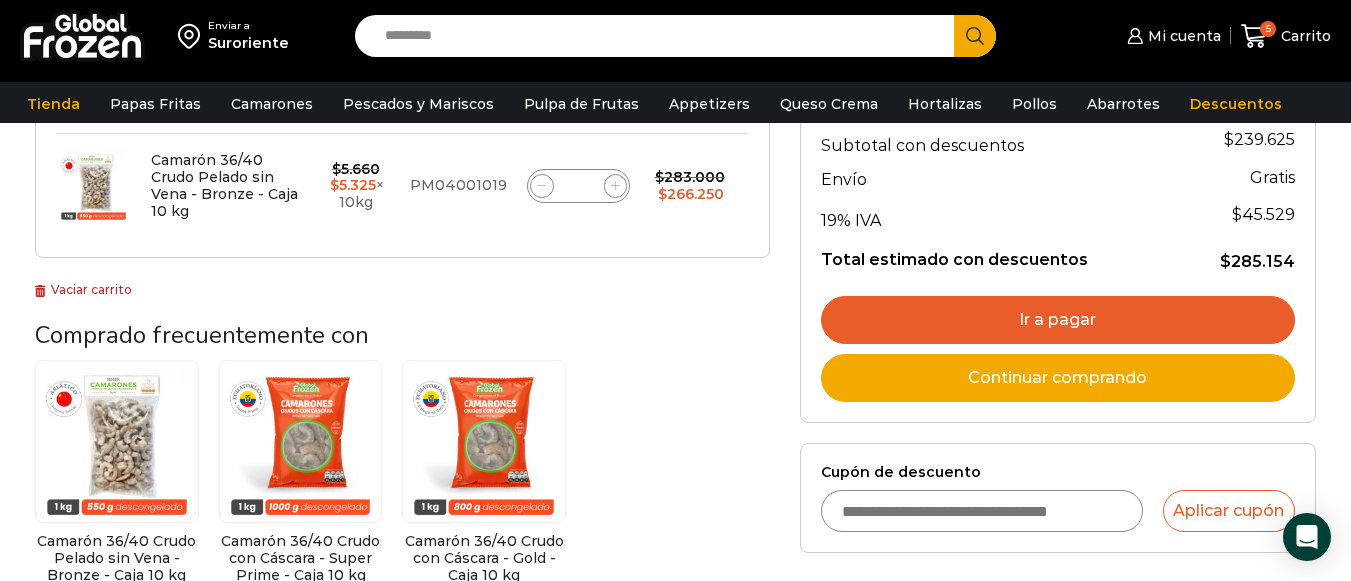 click on "Ir a pagar" at bounding box center [1058, 320] 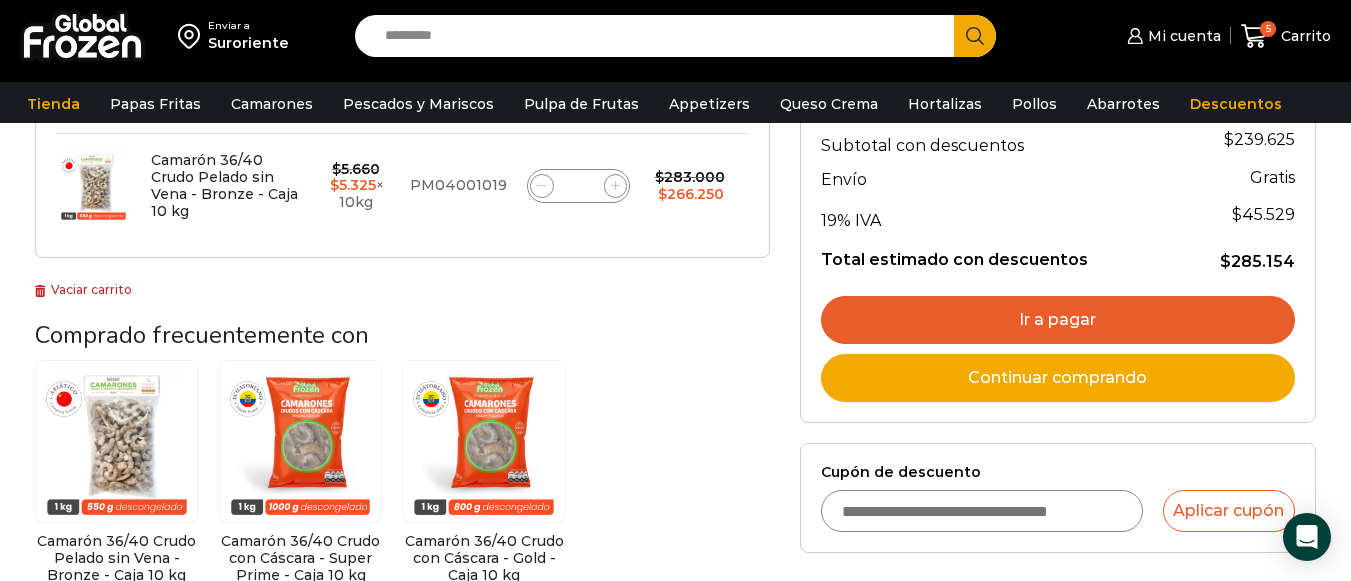 click on "Cupón de descuento" at bounding box center [982, 511] 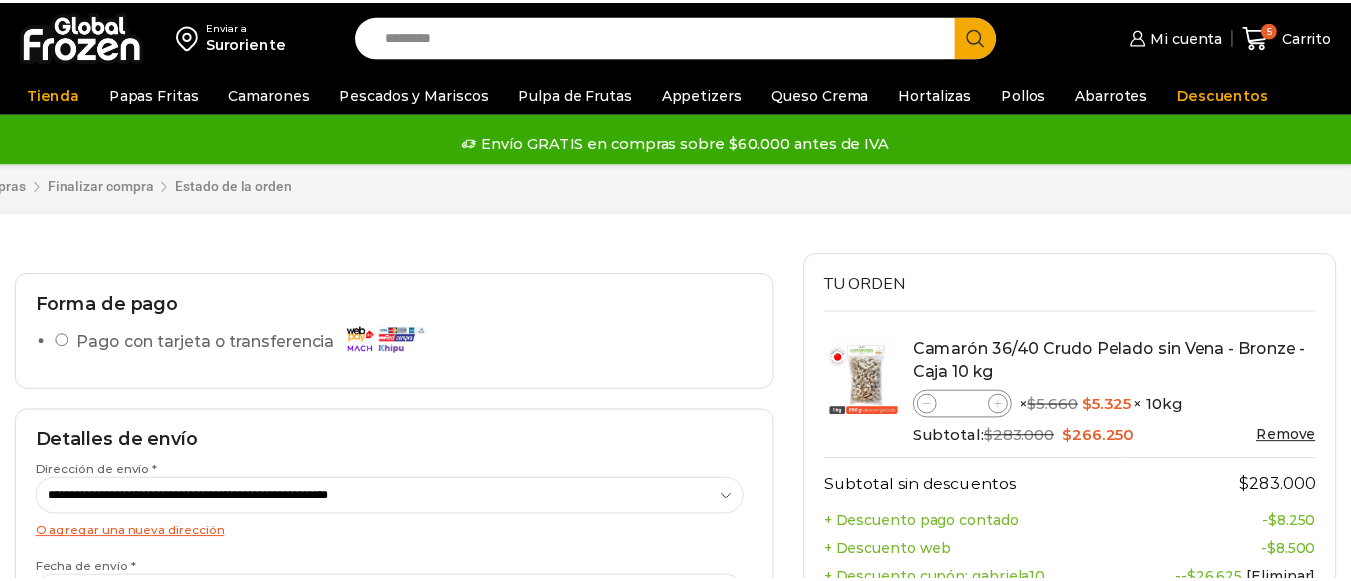 scroll, scrollTop: 0, scrollLeft: 0, axis: both 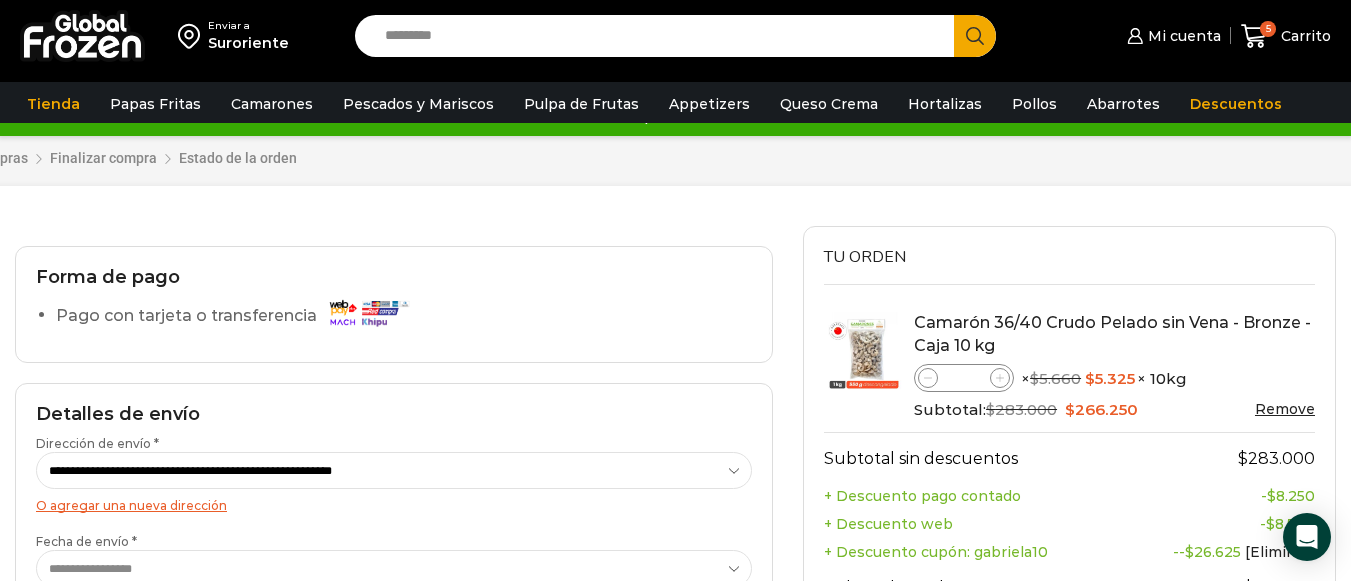 click on "Pago con tarjeta o transferencia" at bounding box center [237, 316] 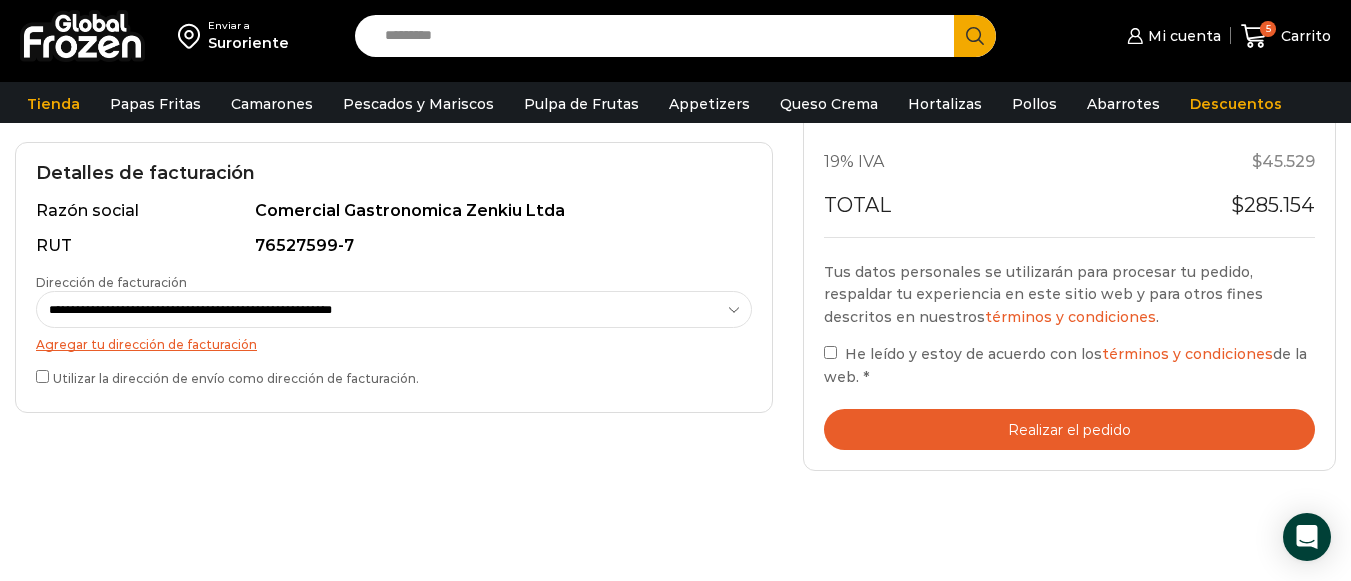 scroll, scrollTop: 548, scrollLeft: 0, axis: vertical 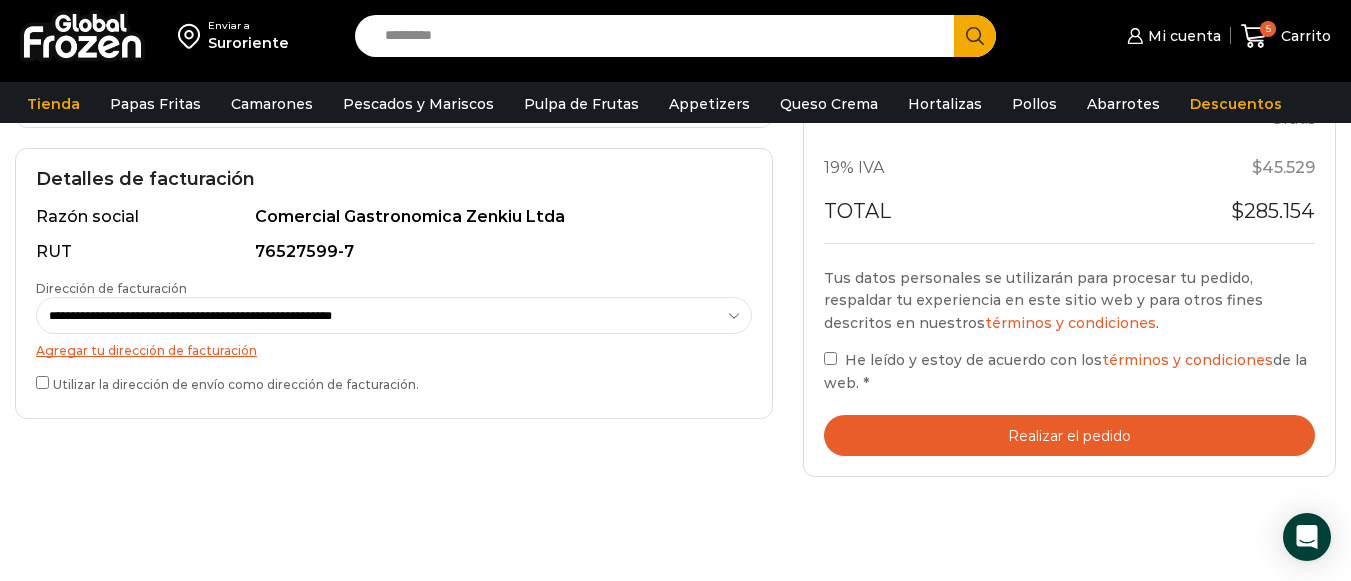 click on "Realizar el pedido" at bounding box center (1069, 435) 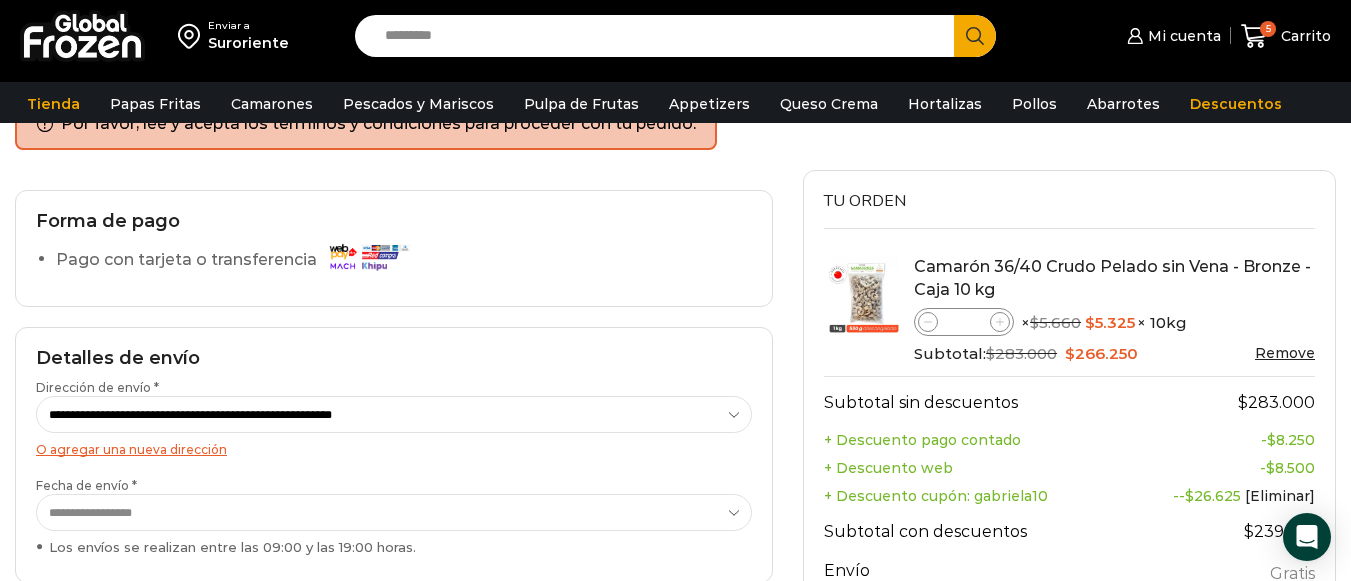 scroll, scrollTop: 163, scrollLeft: 0, axis: vertical 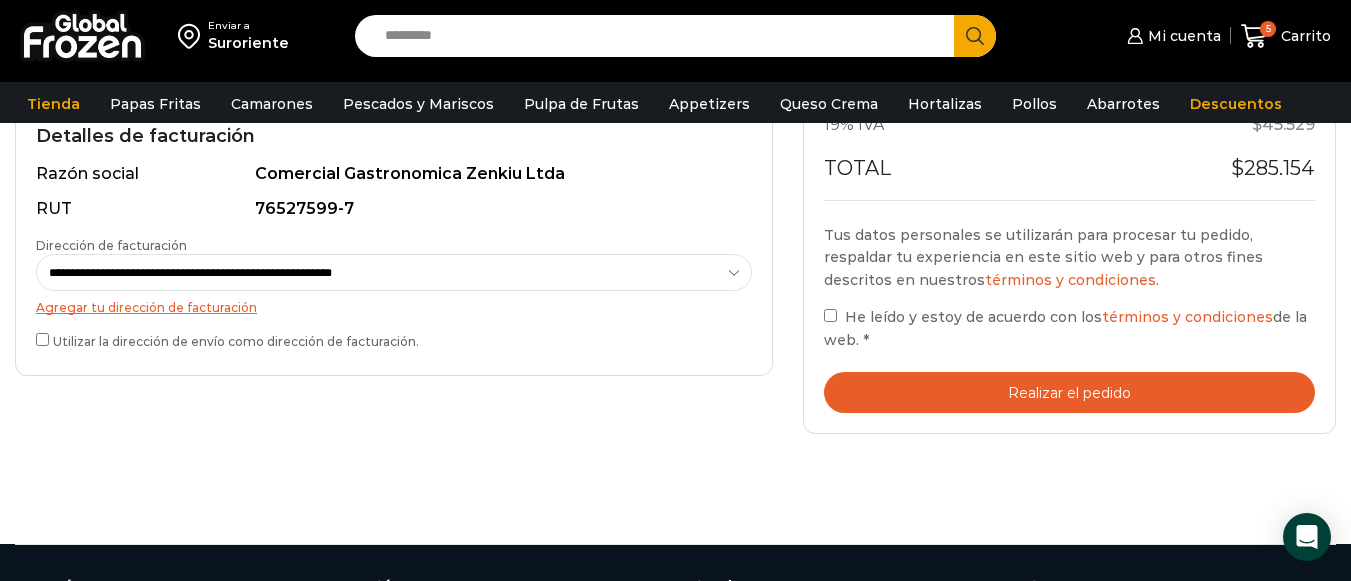 click on "Realizar el pedido" at bounding box center [1069, 392] 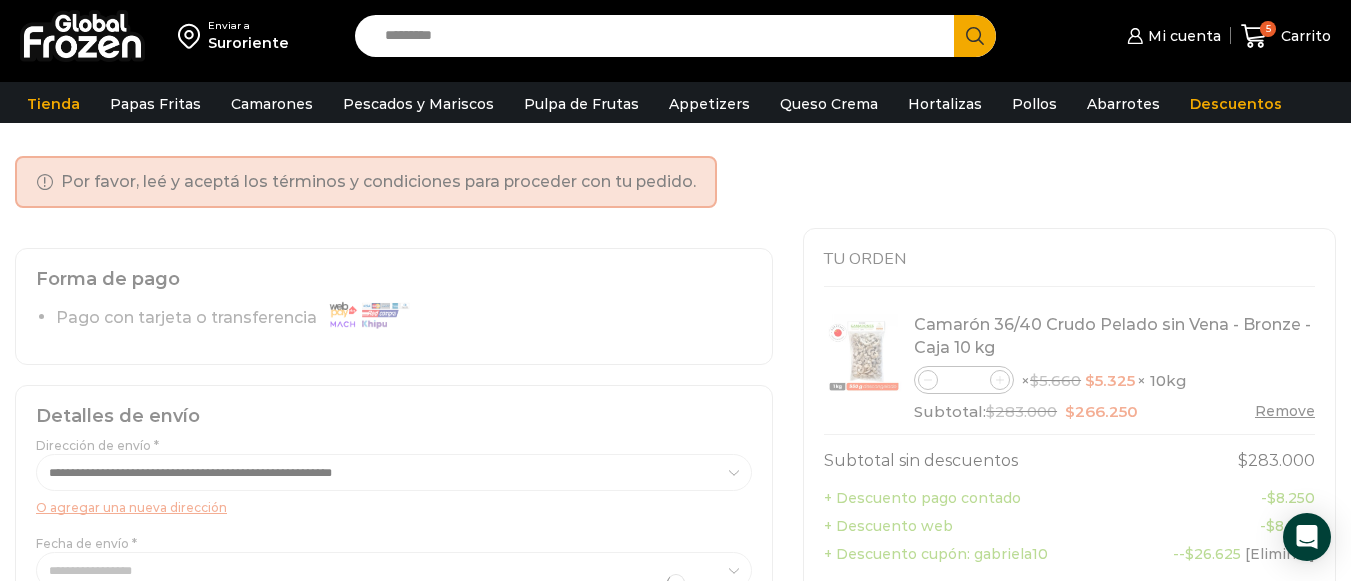 scroll, scrollTop: 65, scrollLeft: 0, axis: vertical 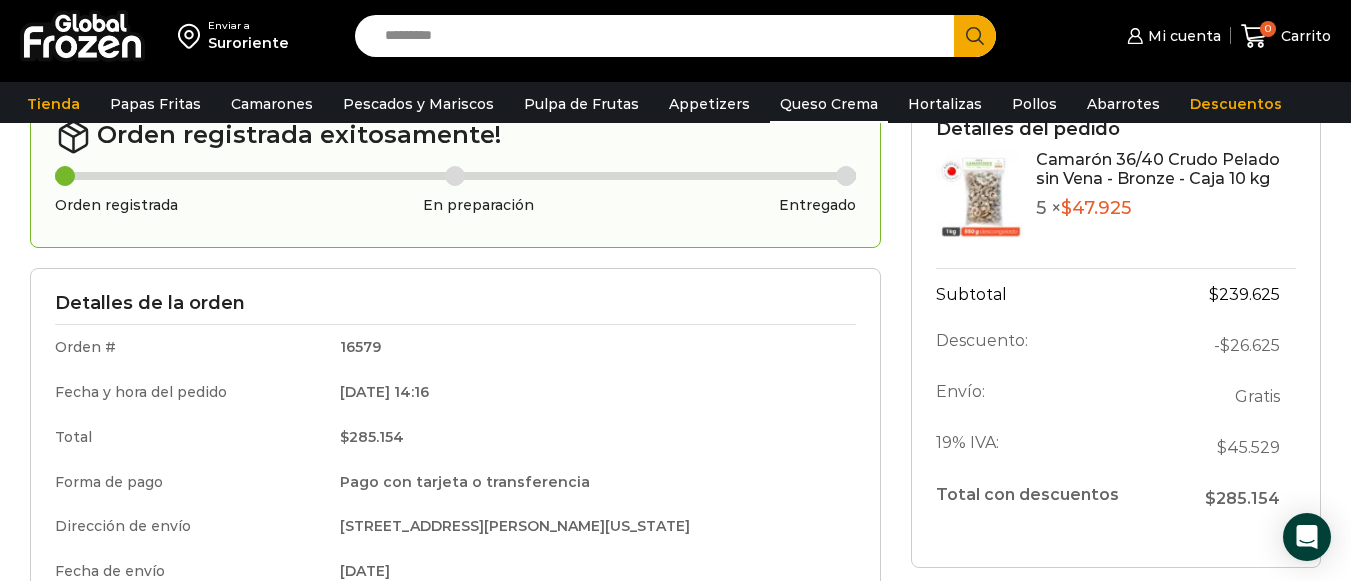 click on "Queso Crema" at bounding box center (829, 104) 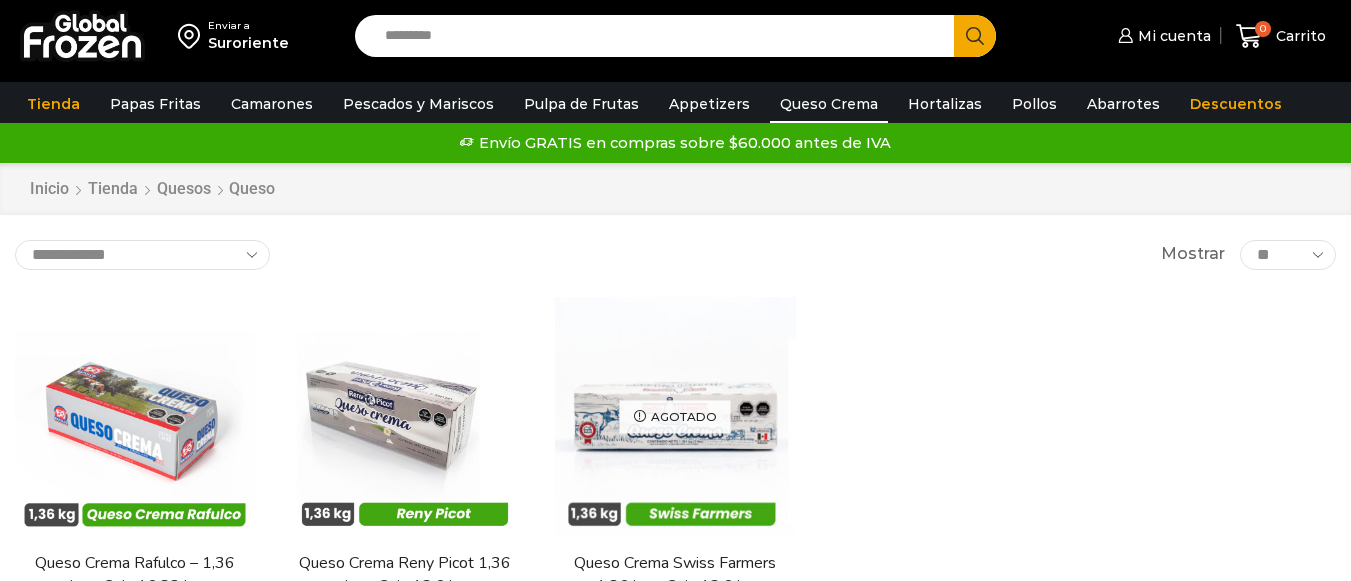 scroll, scrollTop: 0, scrollLeft: 0, axis: both 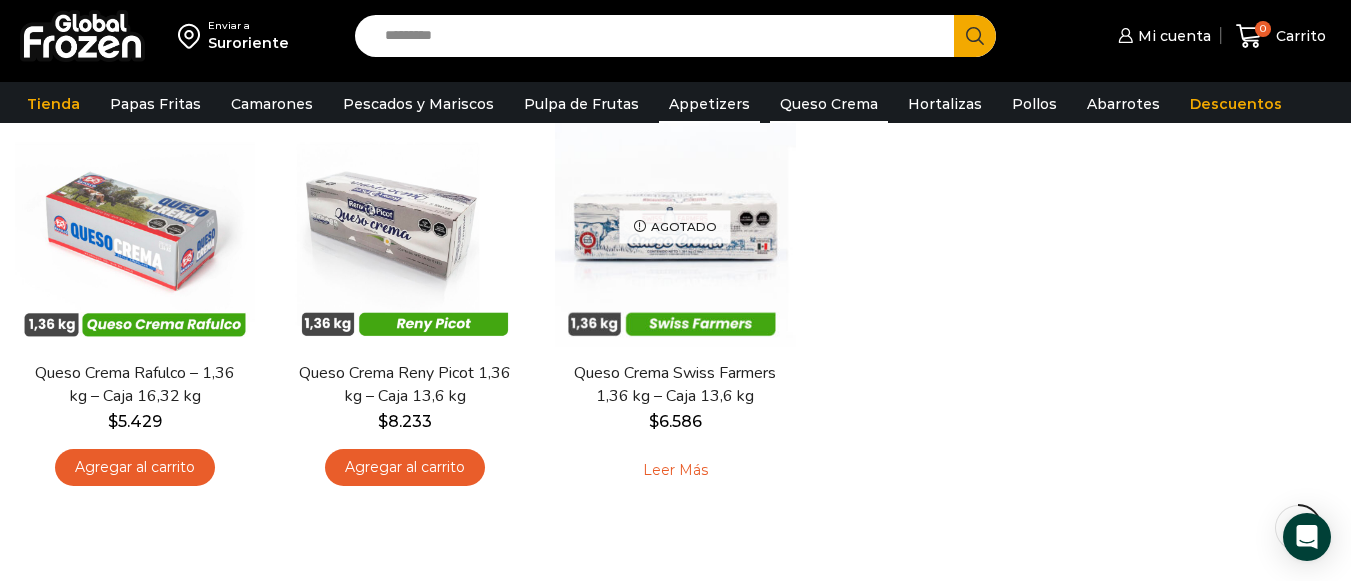 click on "Appetizers" at bounding box center (709, 104) 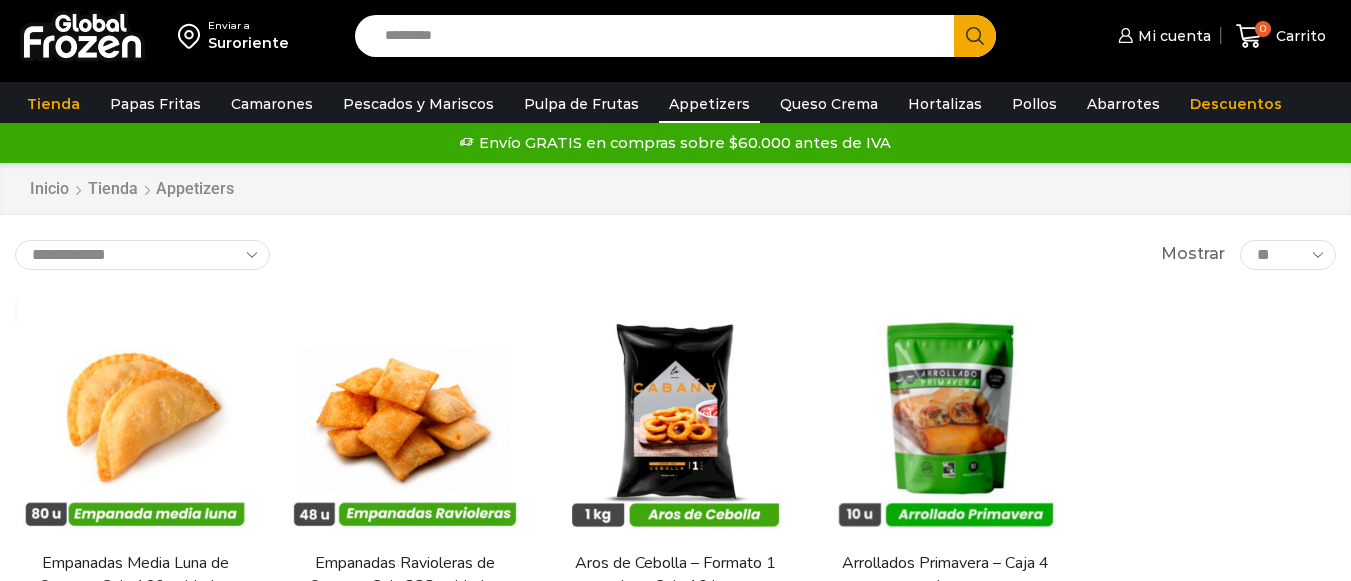 scroll, scrollTop: 0, scrollLeft: 0, axis: both 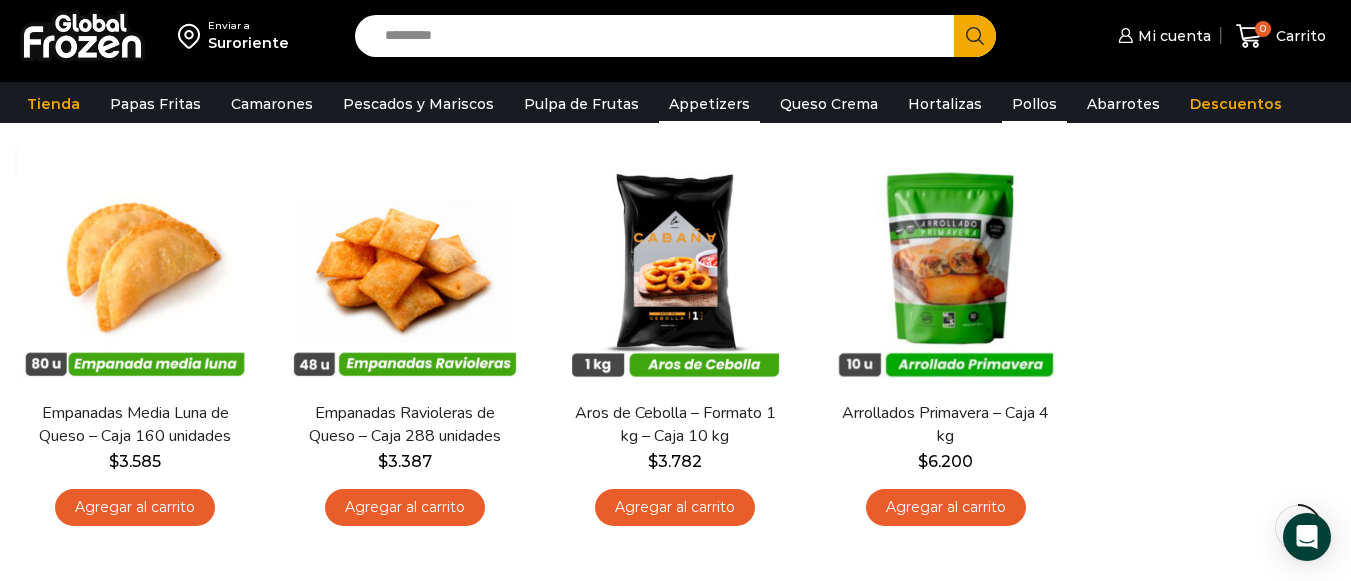 click on "Pollos" at bounding box center [1034, 104] 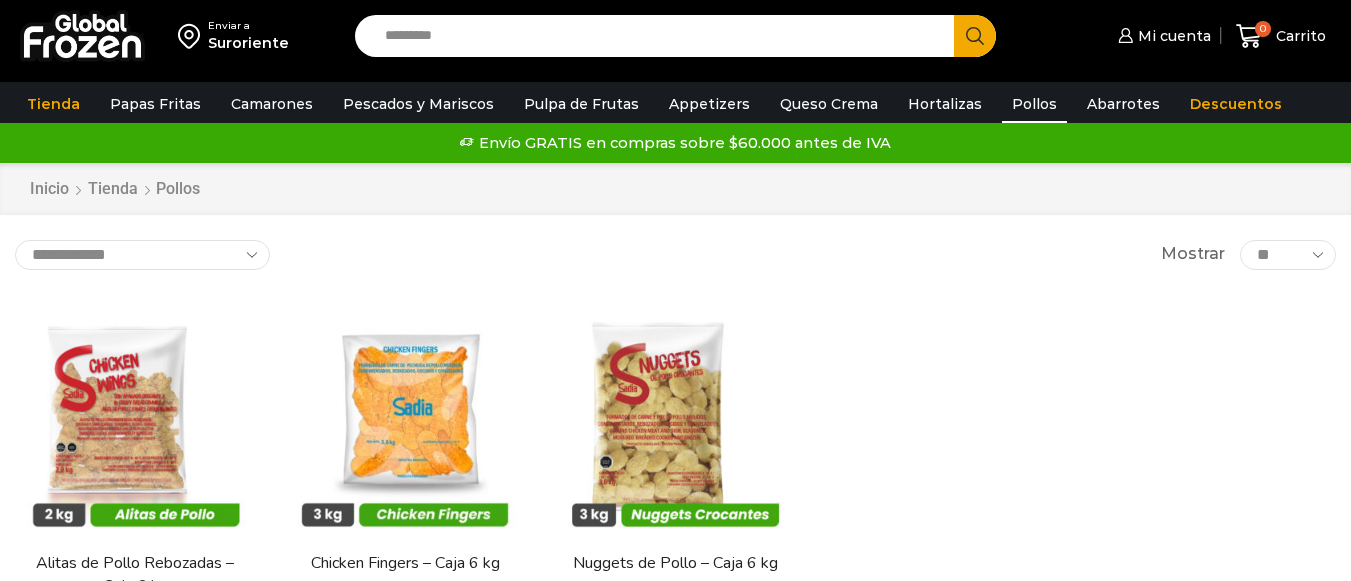 scroll, scrollTop: 0, scrollLeft: 0, axis: both 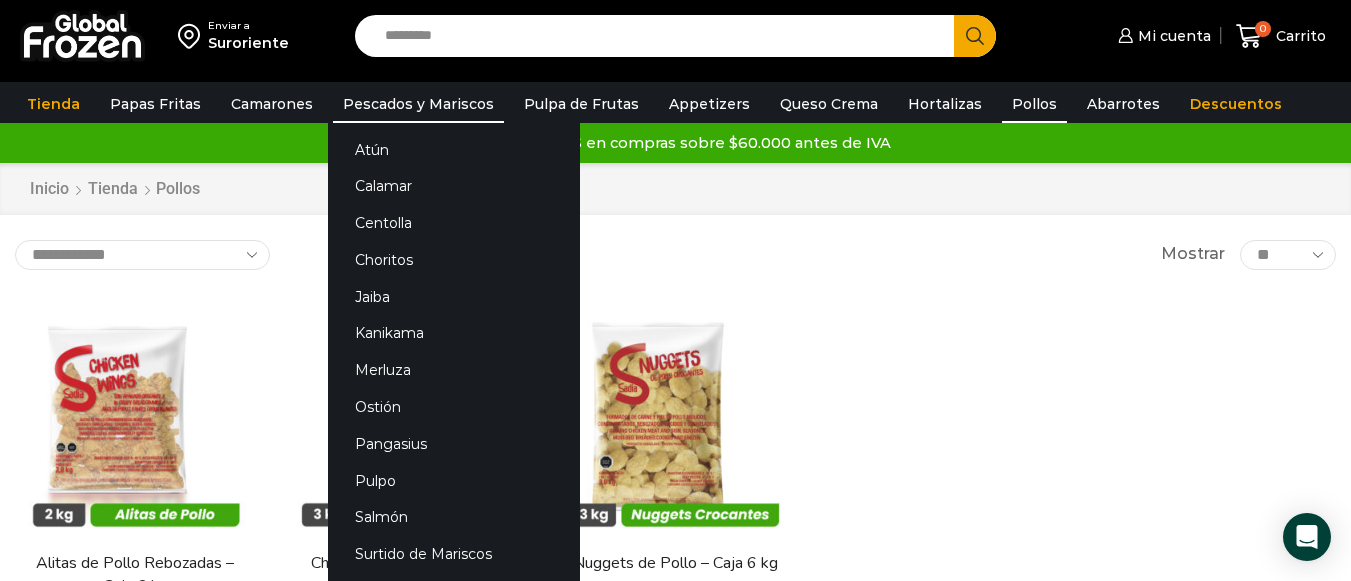 click on "Pescados y Mariscos" at bounding box center [418, 104] 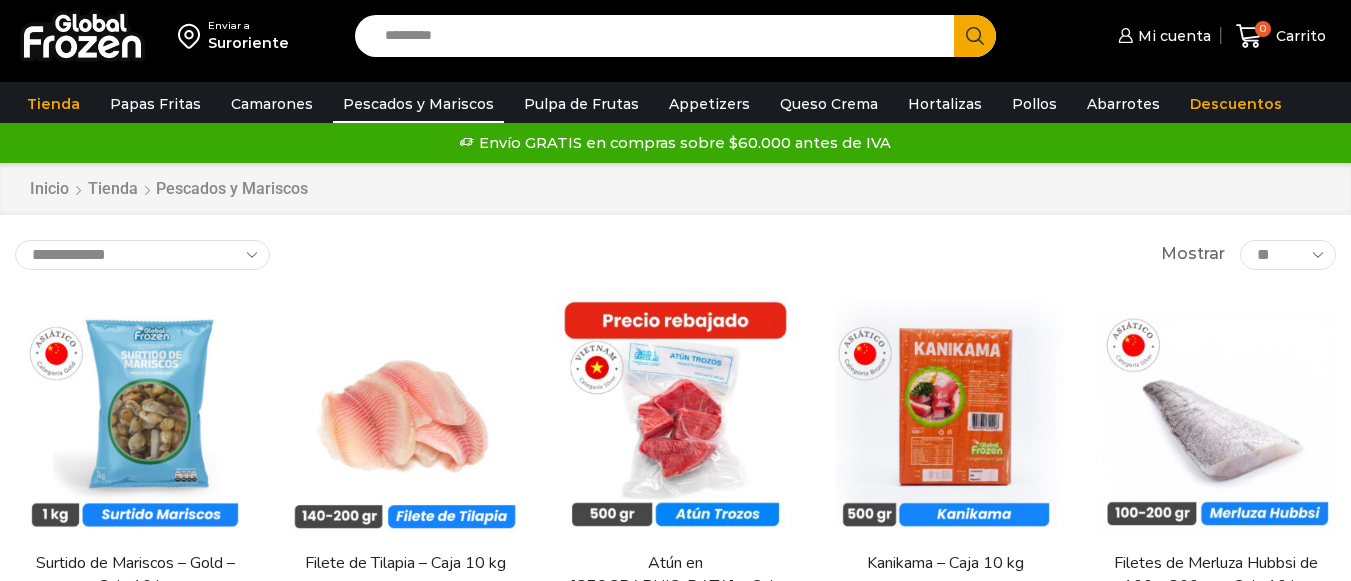 scroll, scrollTop: 0, scrollLeft: 0, axis: both 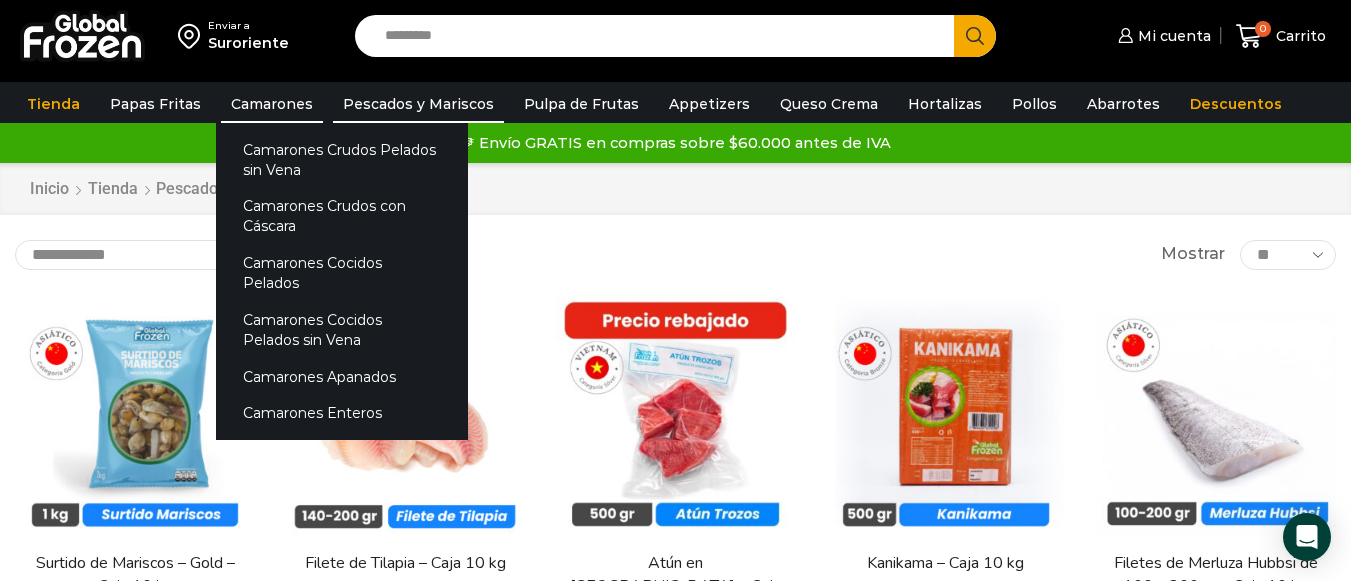 click on "Camarones" at bounding box center (272, 104) 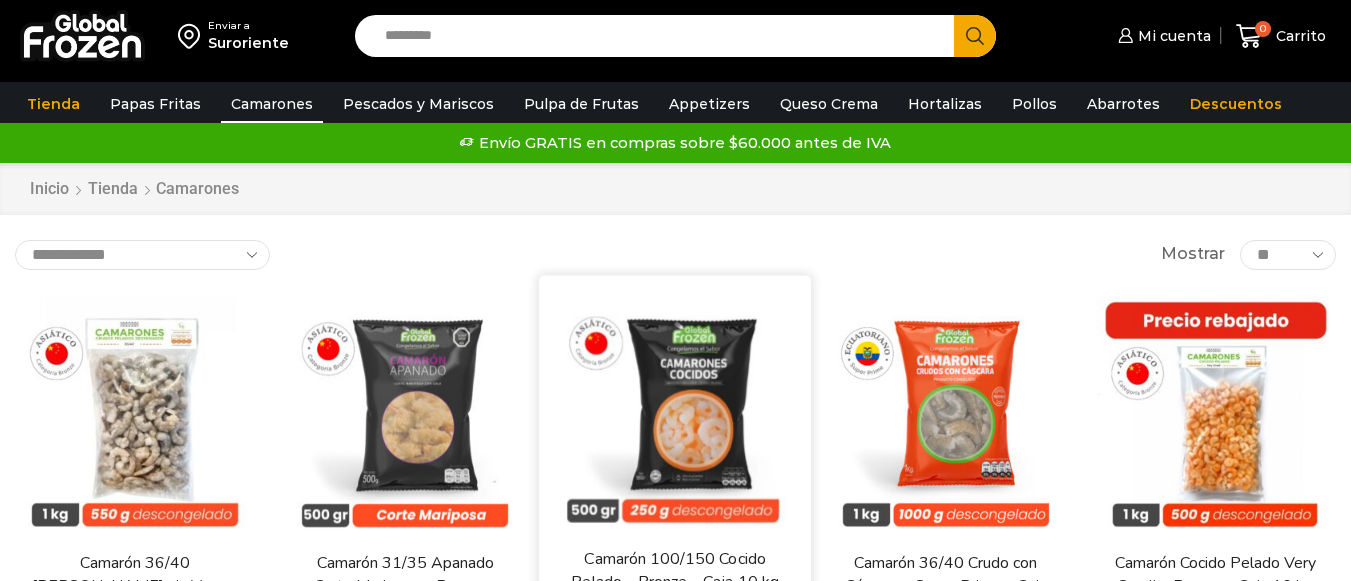 scroll, scrollTop: 0, scrollLeft: 0, axis: both 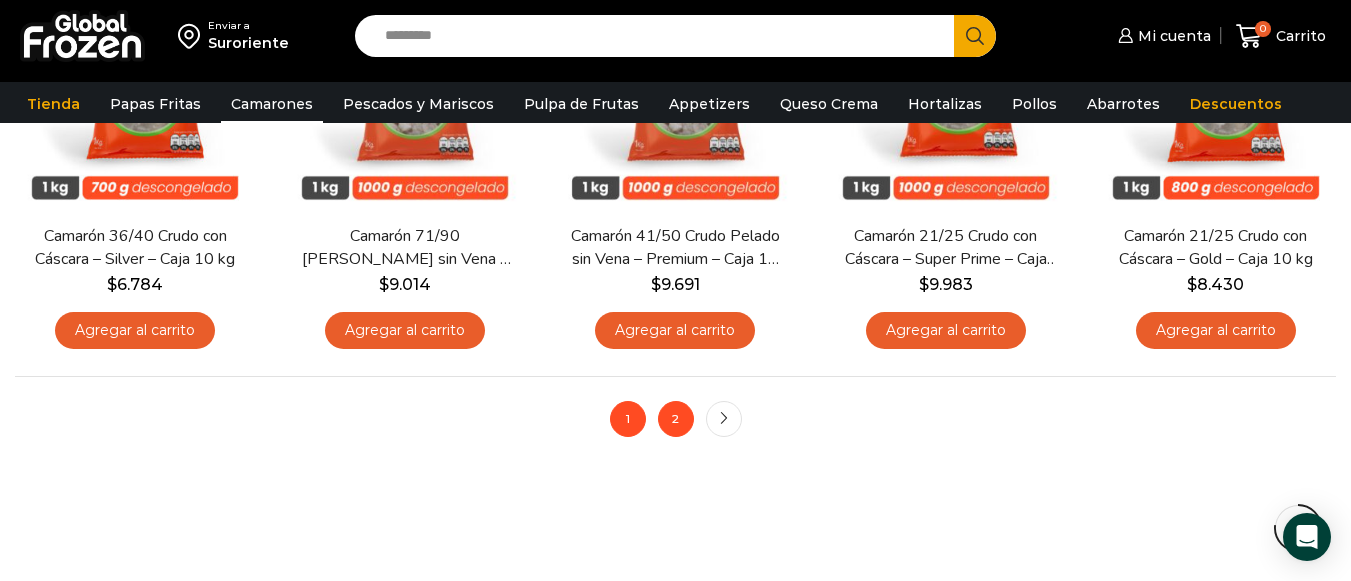 click on "2" at bounding box center [676, 419] 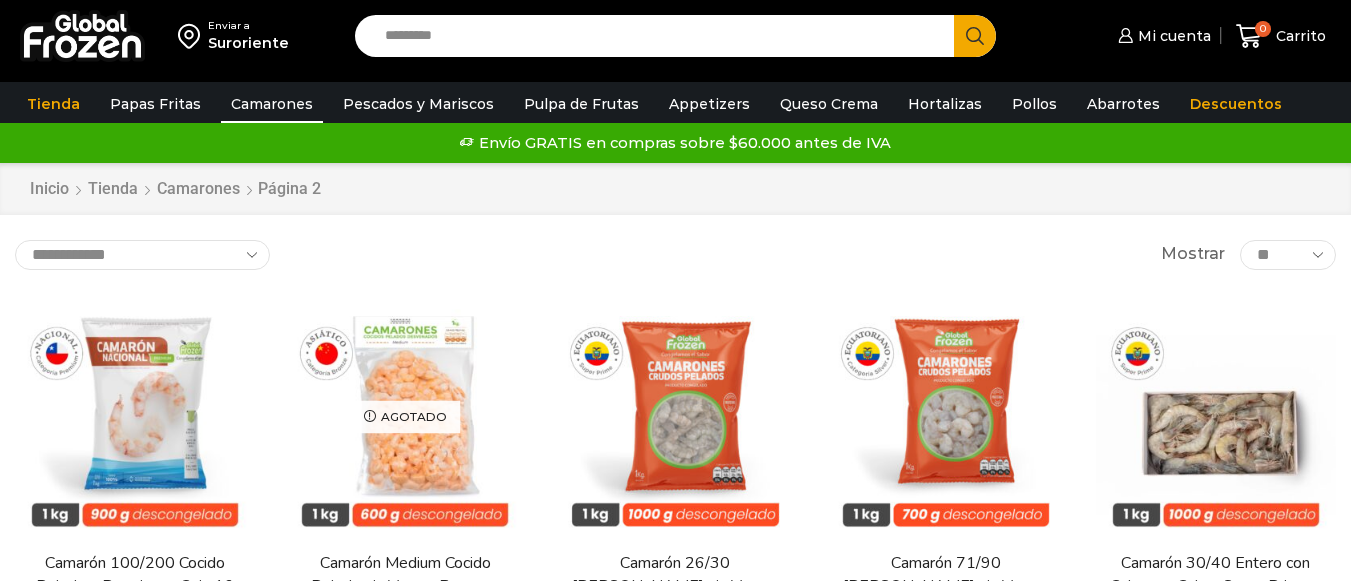 scroll, scrollTop: 0, scrollLeft: 0, axis: both 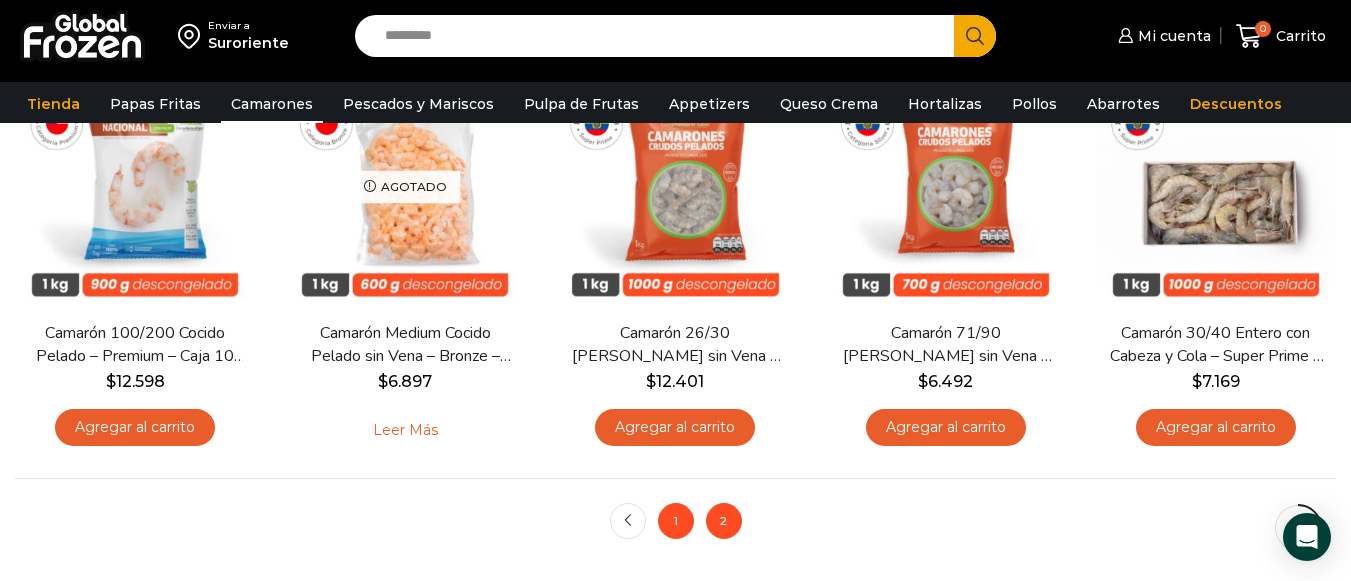 click on "1" at bounding box center (676, 521) 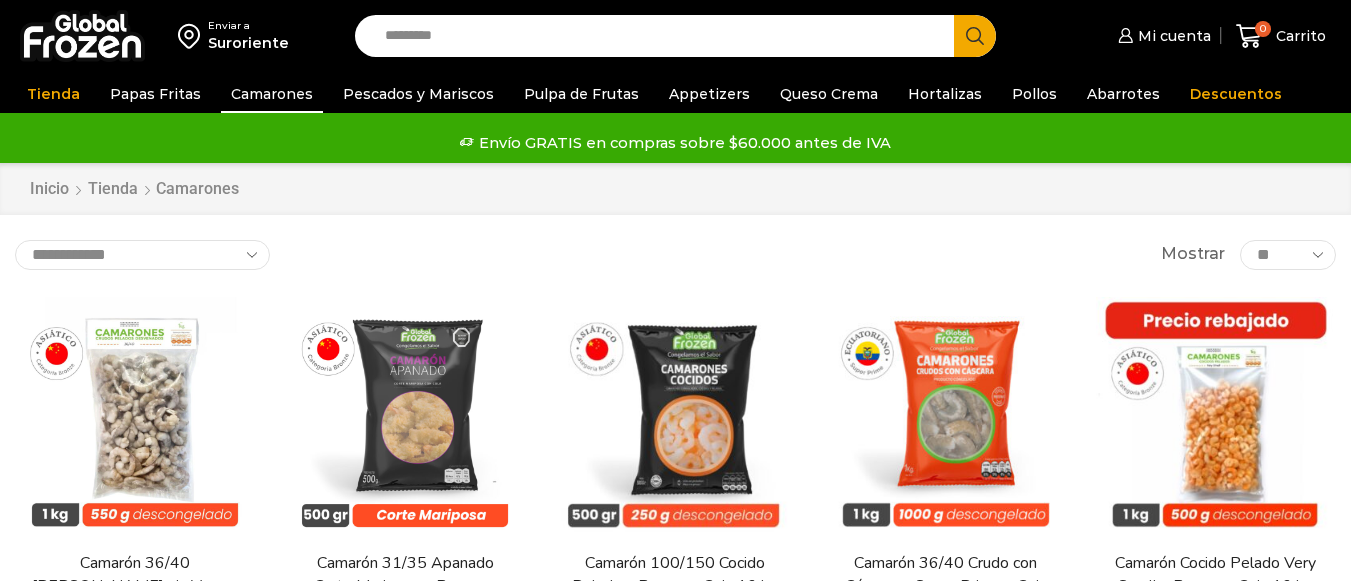 scroll, scrollTop: 0, scrollLeft: 0, axis: both 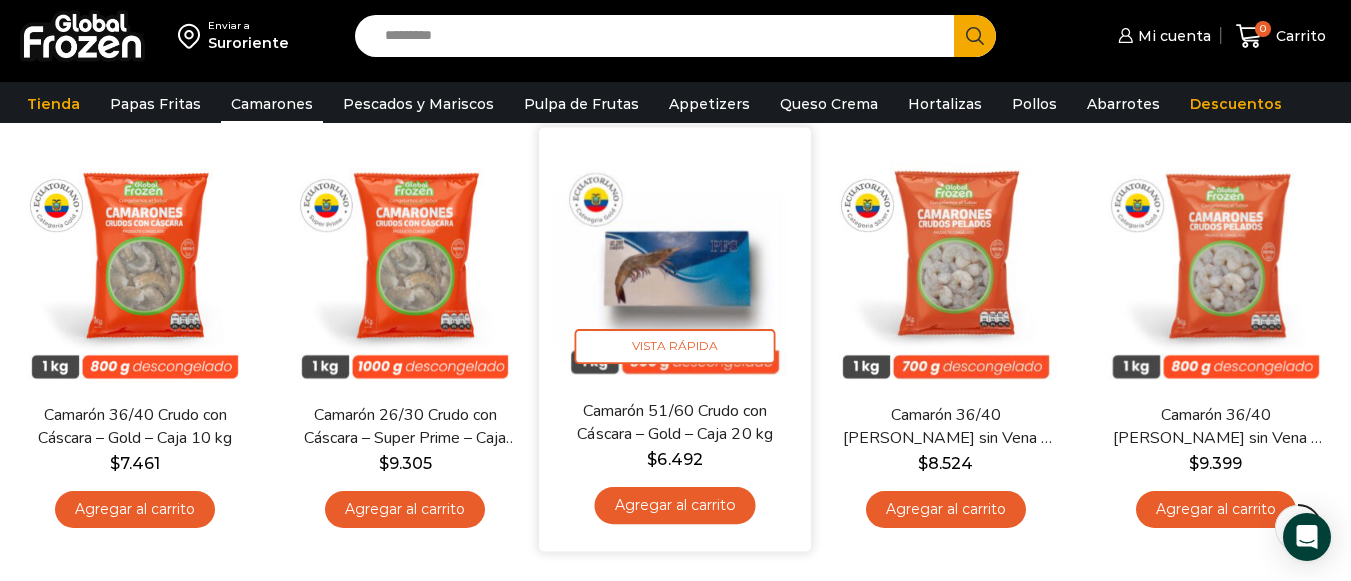 click at bounding box center [676, 263] 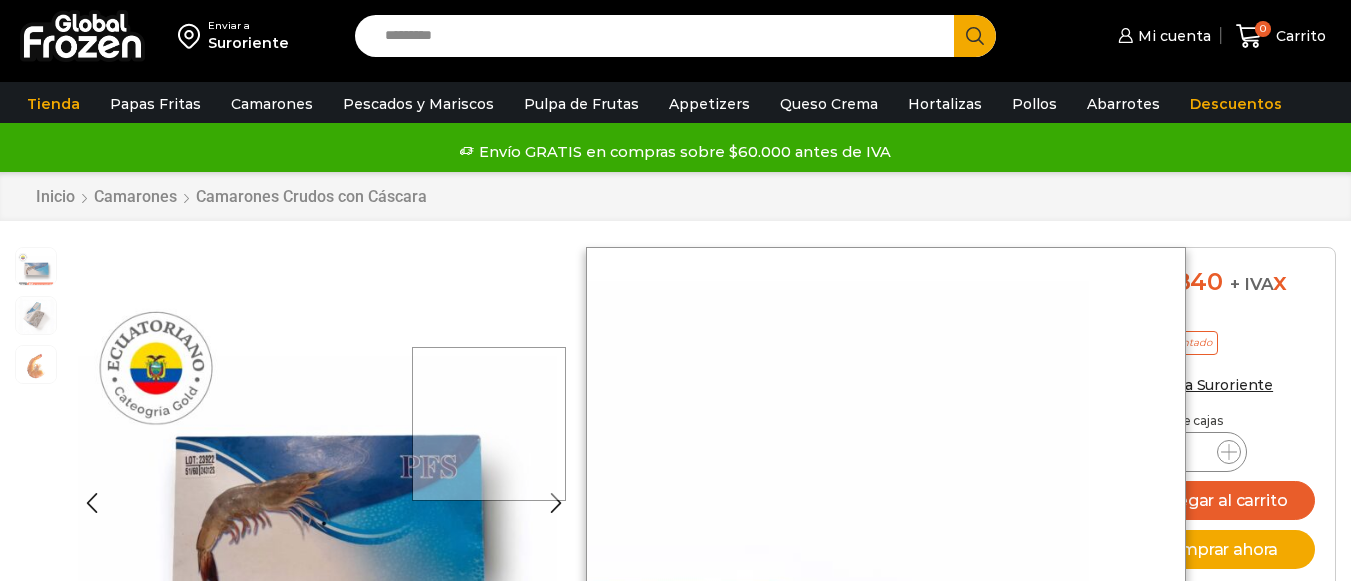 scroll, scrollTop: 1, scrollLeft: 0, axis: vertical 